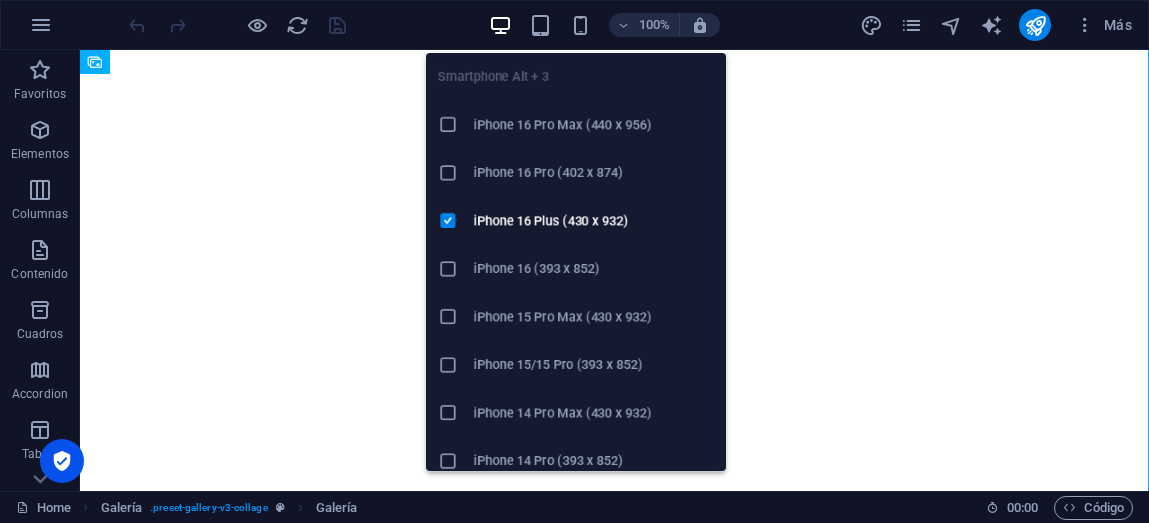 scroll, scrollTop: 0, scrollLeft: 0, axis: both 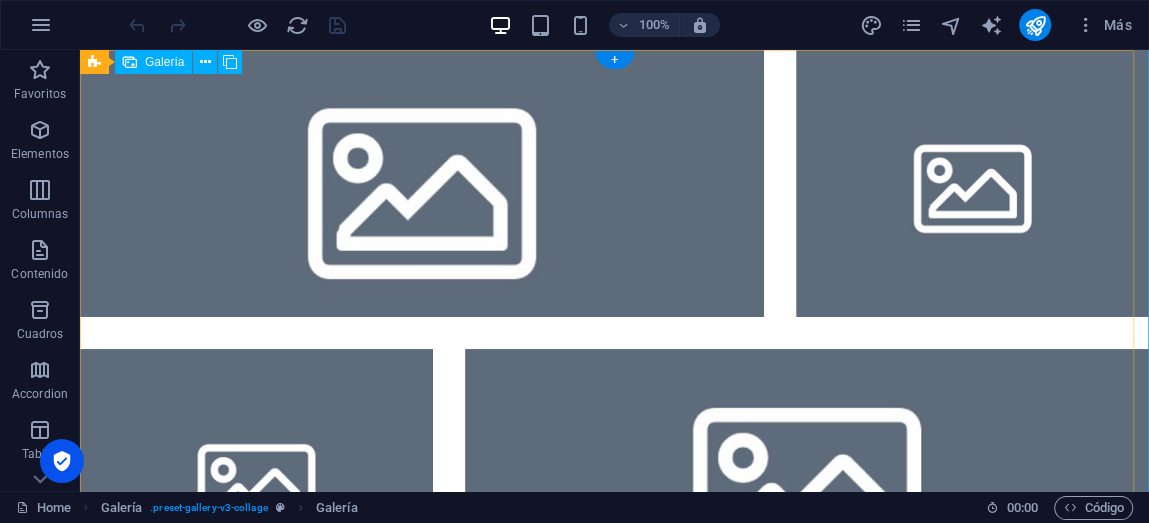 click at bounding box center [422, 183] 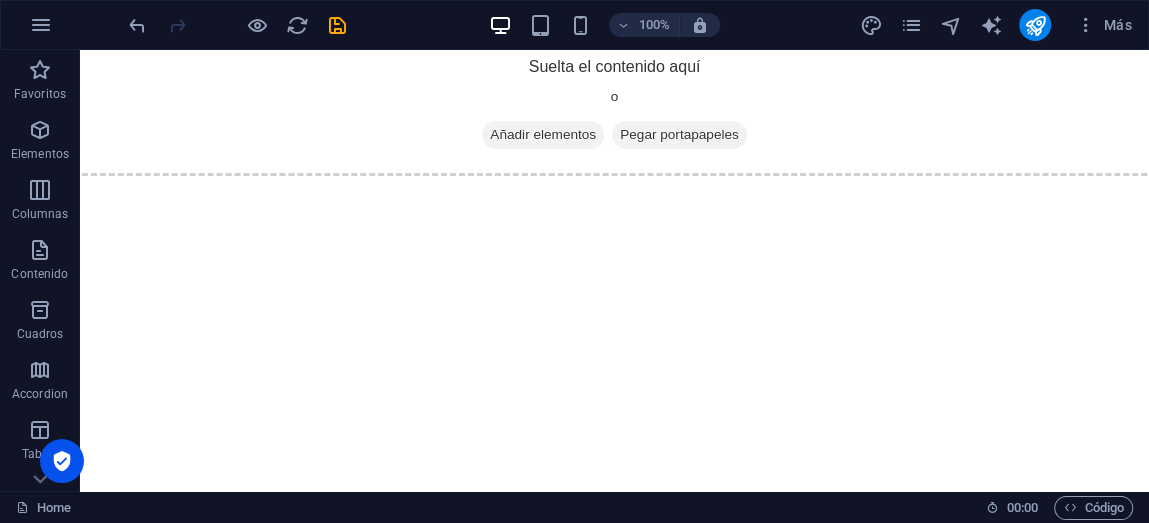 click on "Skip to main content
Suelta el contenido aquí o  Añadir elementos  Pegar portapapeles" at bounding box center [614, 105] 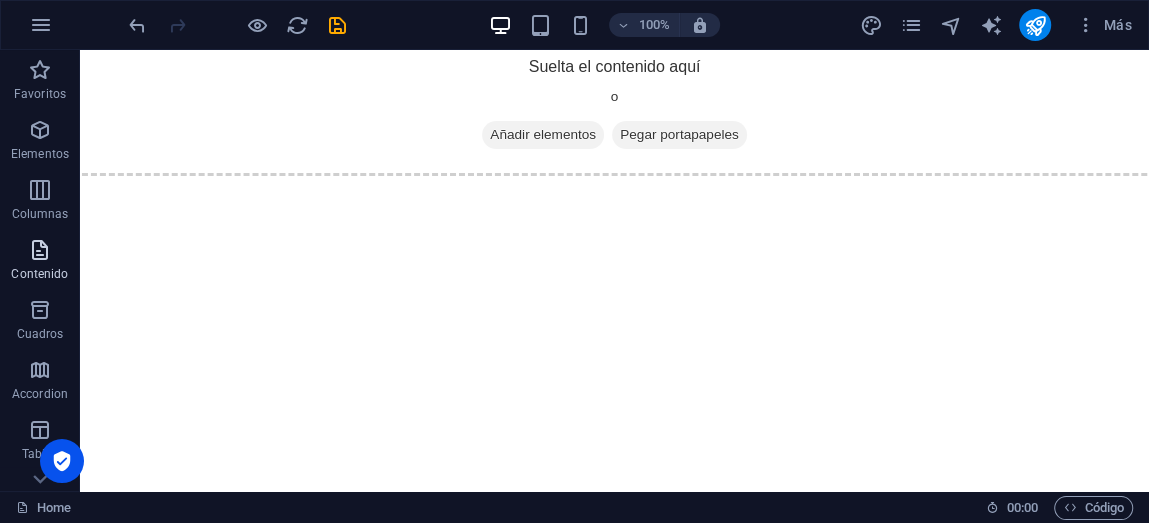 drag, startPoint x: 42, startPoint y: 311, endPoint x: 43, endPoint y: 267, distance: 44.011364 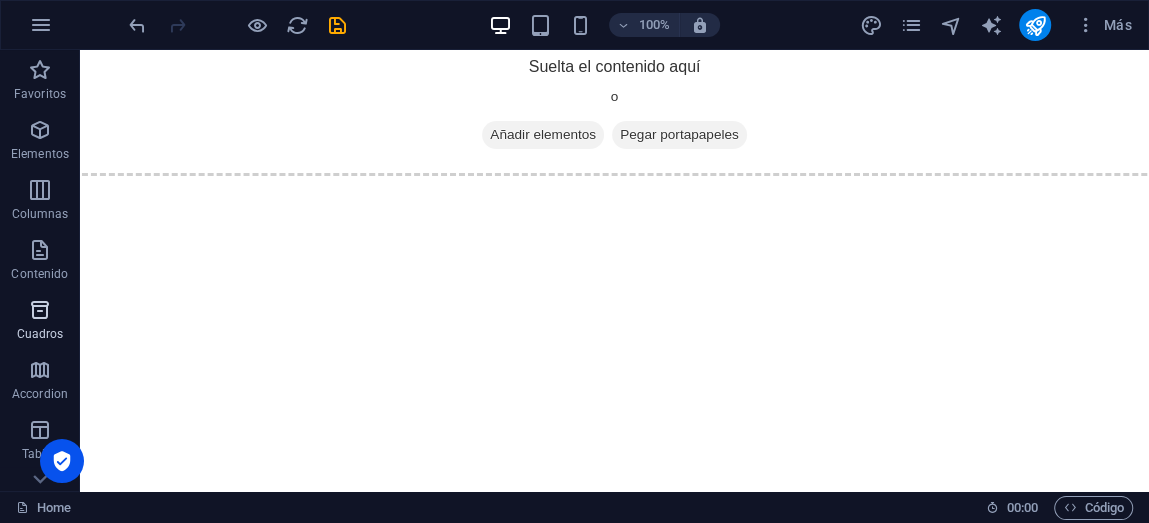 click at bounding box center [40, 310] 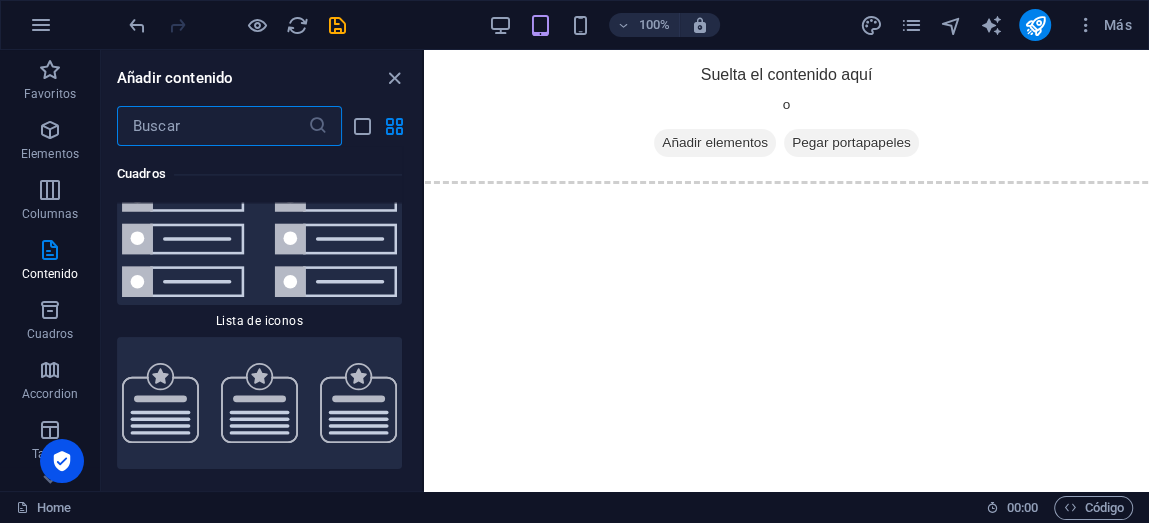 scroll, scrollTop: 10654, scrollLeft: 0, axis: vertical 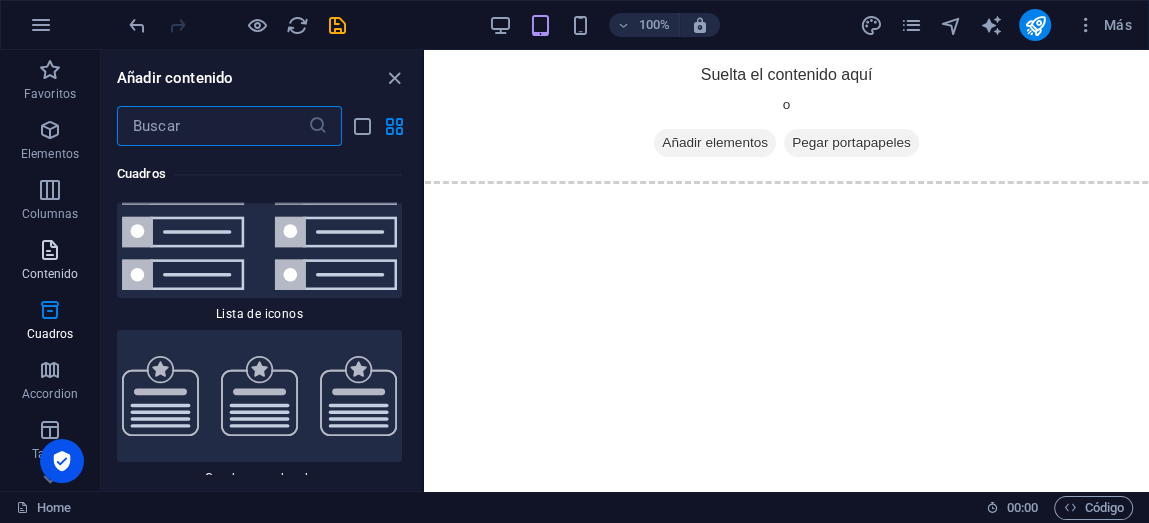 click at bounding box center [50, 250] 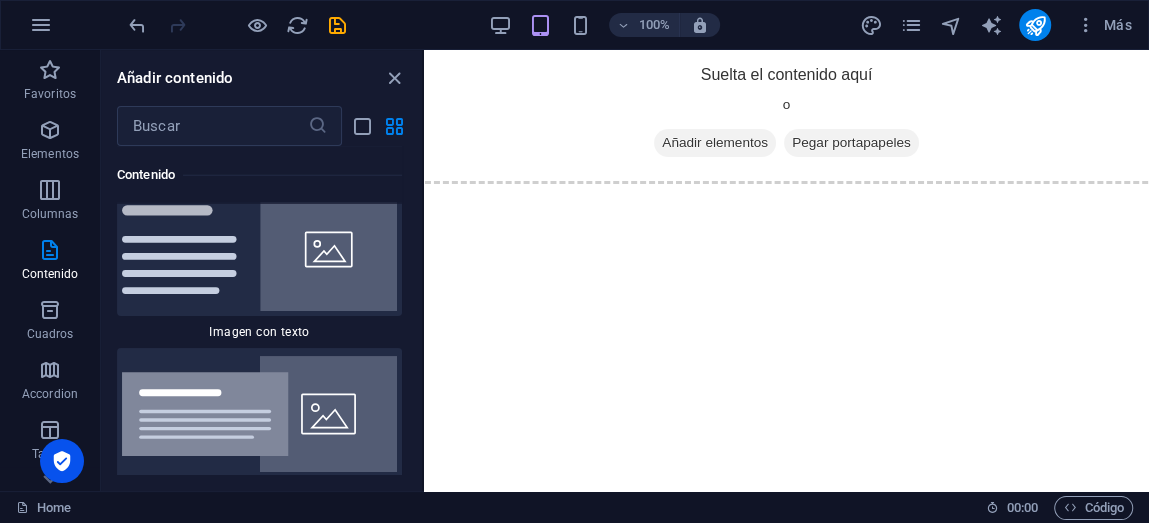 scroll, scrollTop: 7542, scrollLeft: 0, axis: vertical 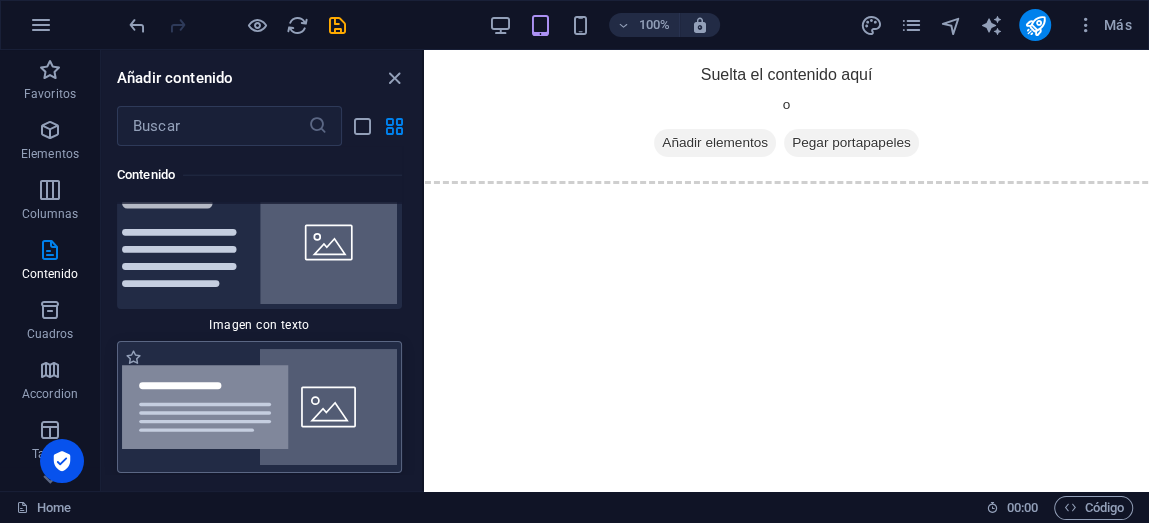 click at bounding box center (259, 407) 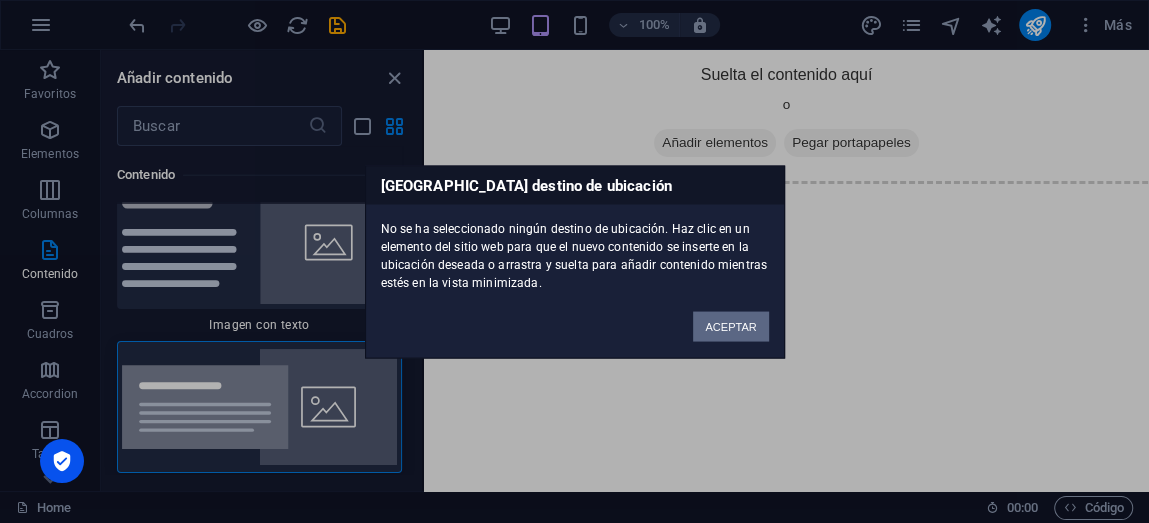 click on "ACEPTAR" at bounding box center [730, 326] 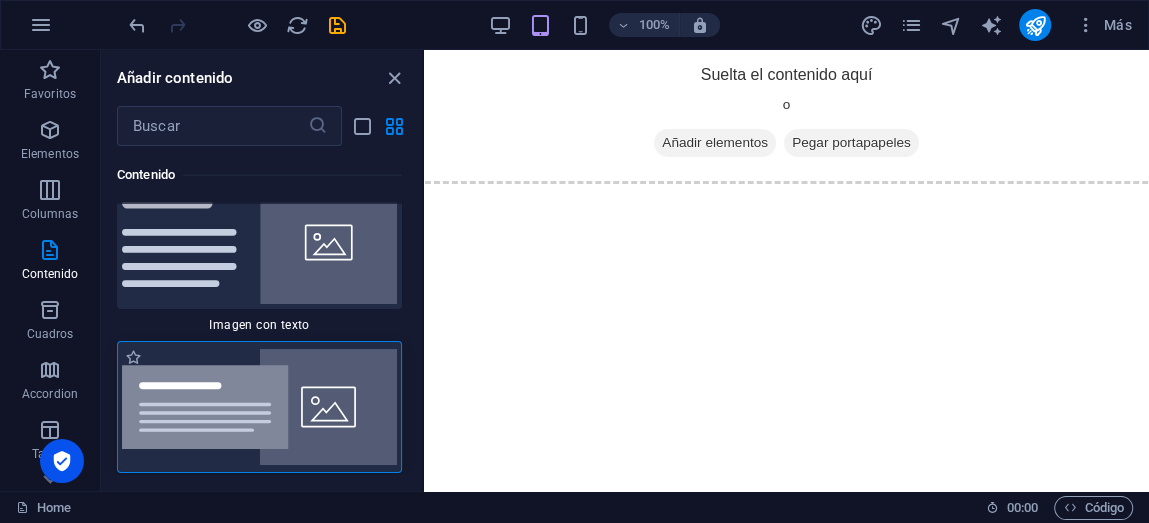 click at bounding box center [259, 407] 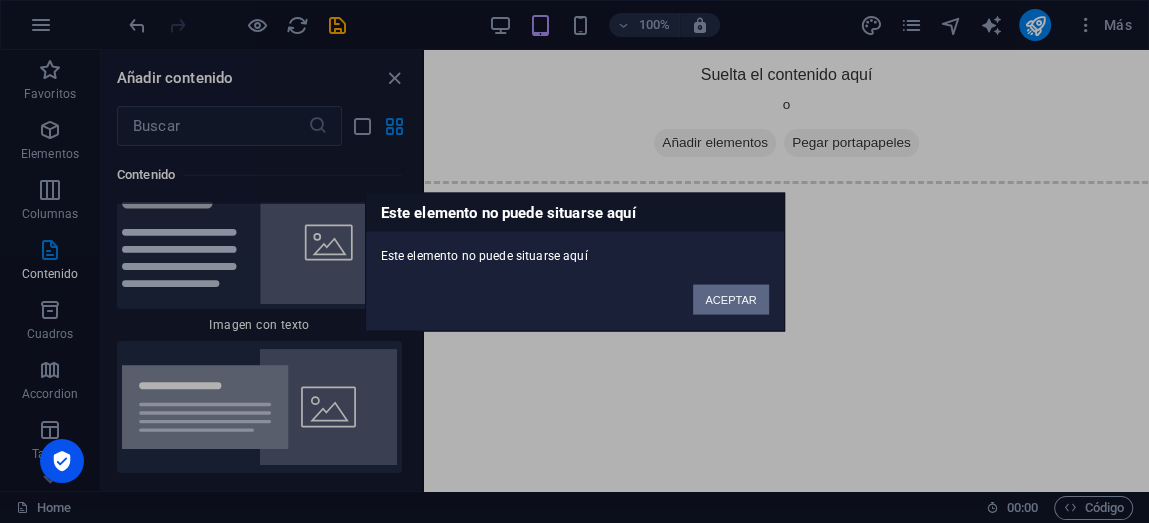 click on "ACEPTAR" at bounding box center (730, 299) 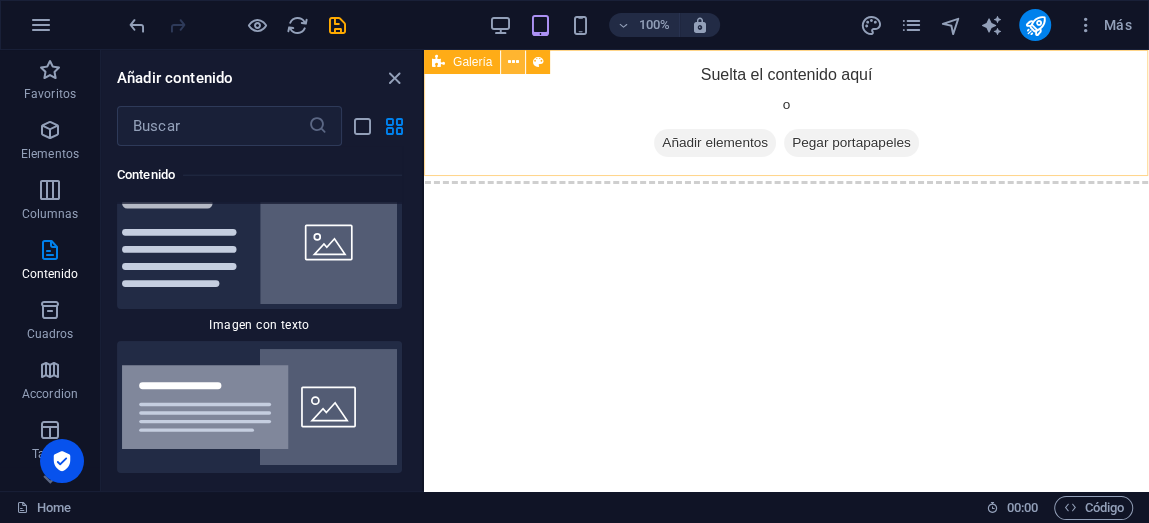 click at bounding box center (513, 62) 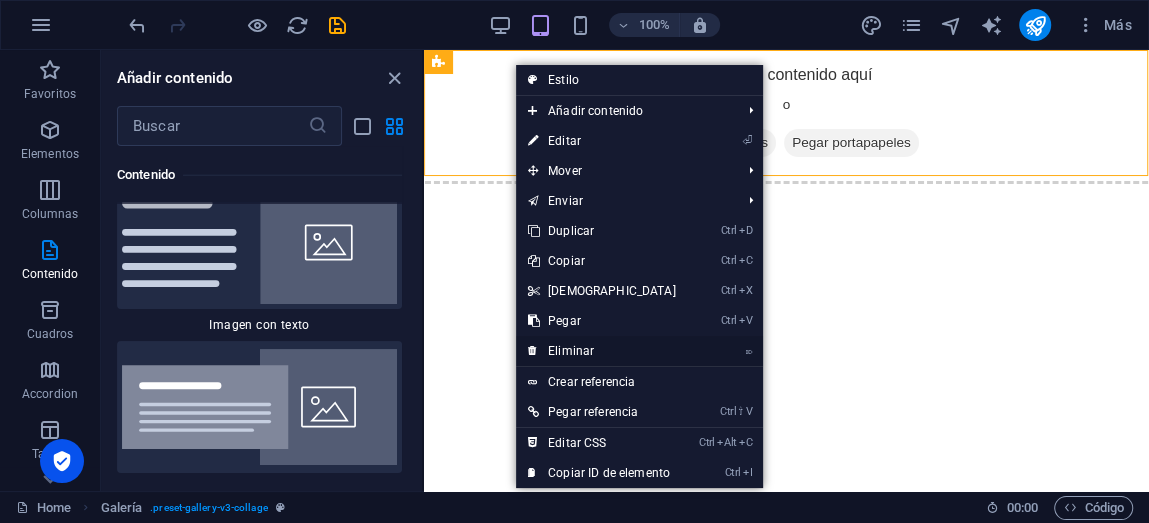 click on "⌦  Eliminar" at bounding box center (602, 351) 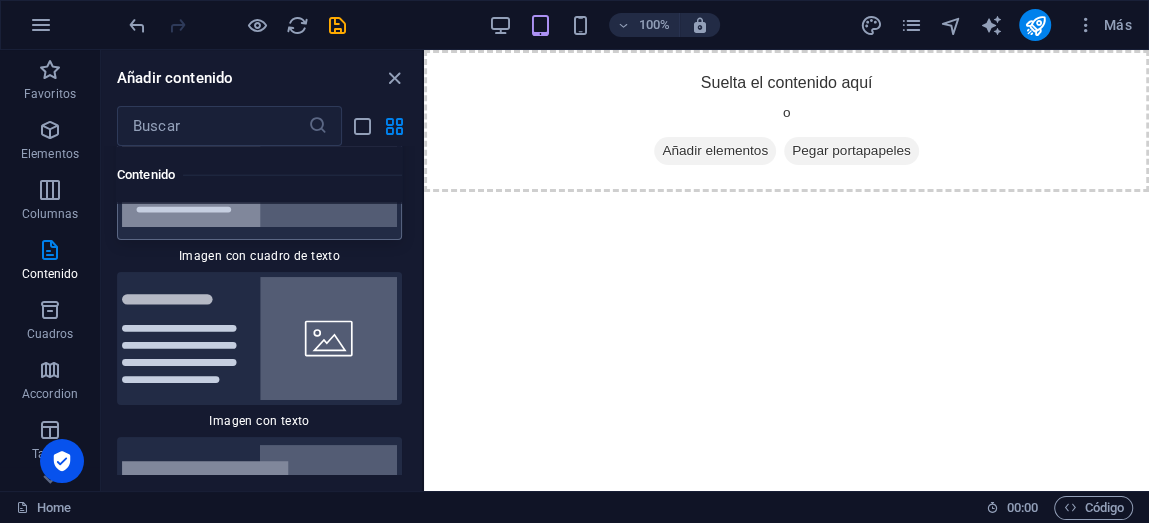 scroll, scrollTop: 7442, scrollLeft: 0, axis: vertical 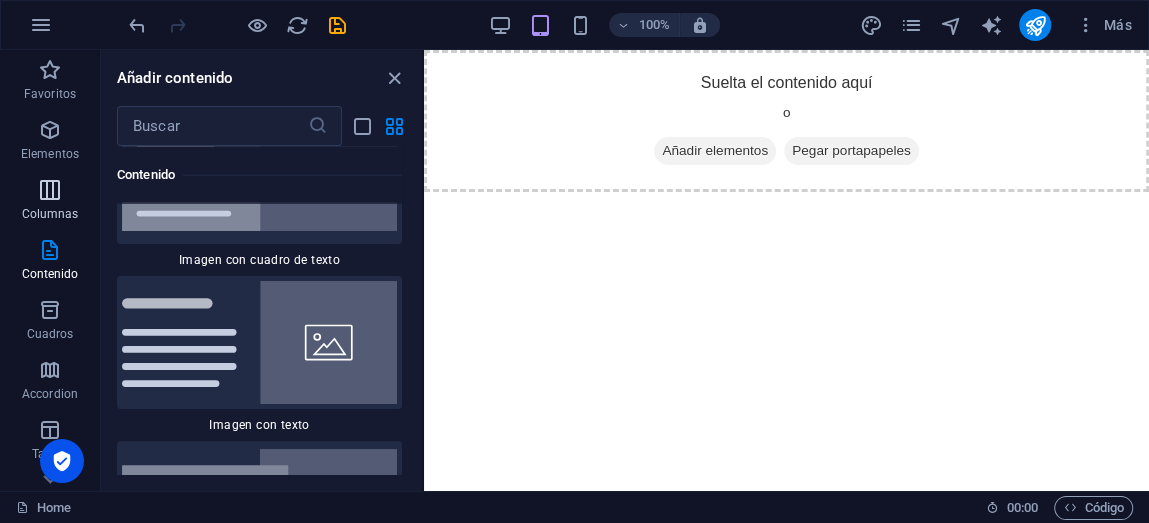 click at bounding box center [50, 190] 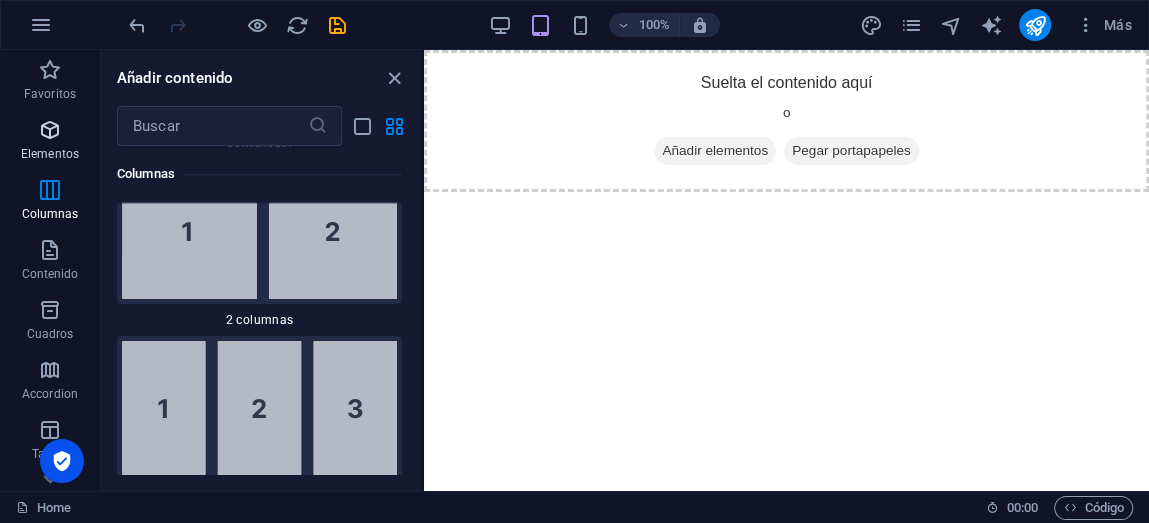 click at bounding box center (50, 130) 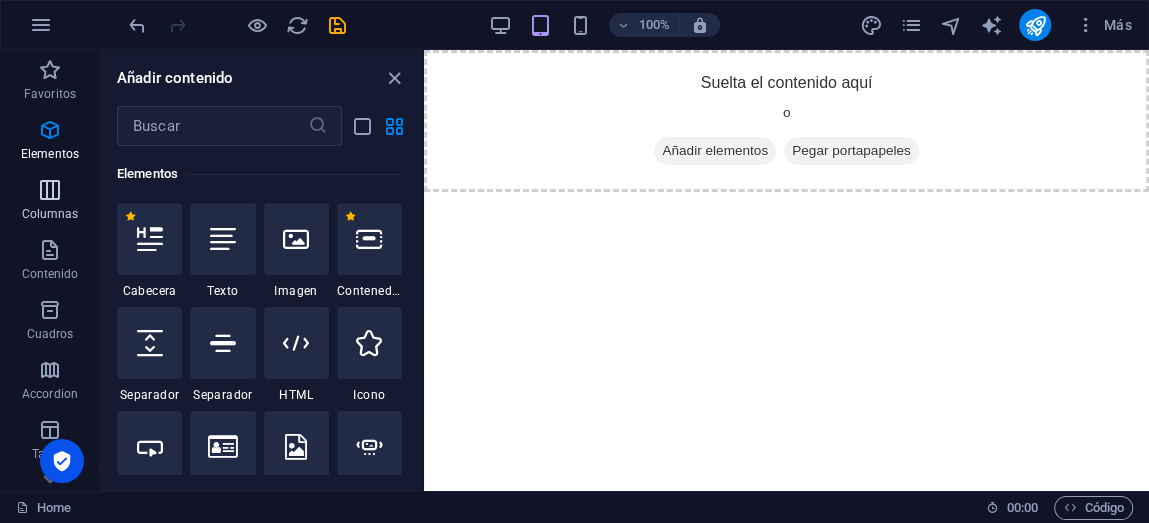 click on "Columnas" at bounding box center [50, 200] 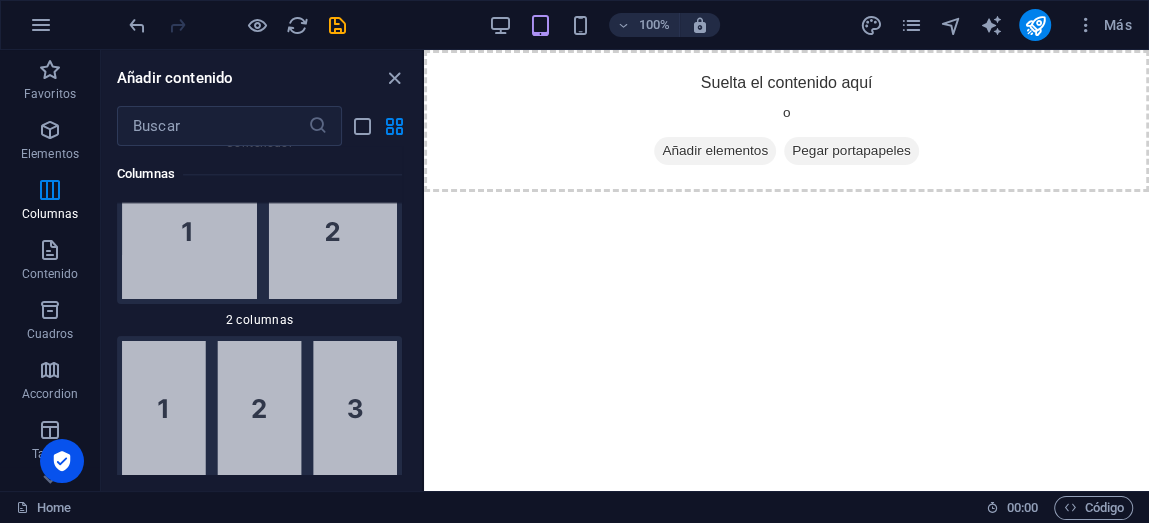 scroll, scrollTop: 1362, scrollLeft: 0, axis: vertical 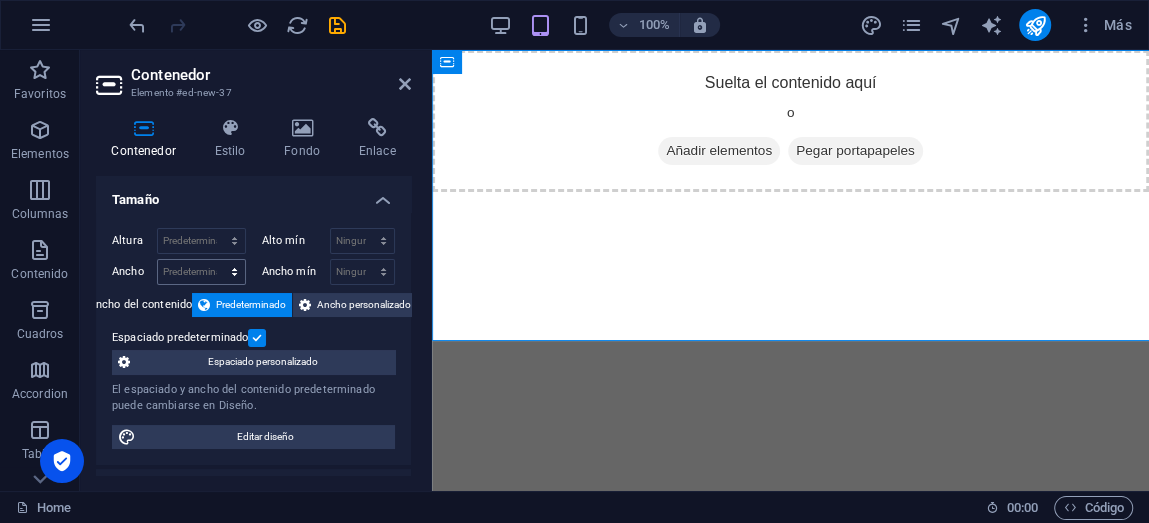 click on "Predeterminado px rem % em vh vw" at bounding box center [201, 272] 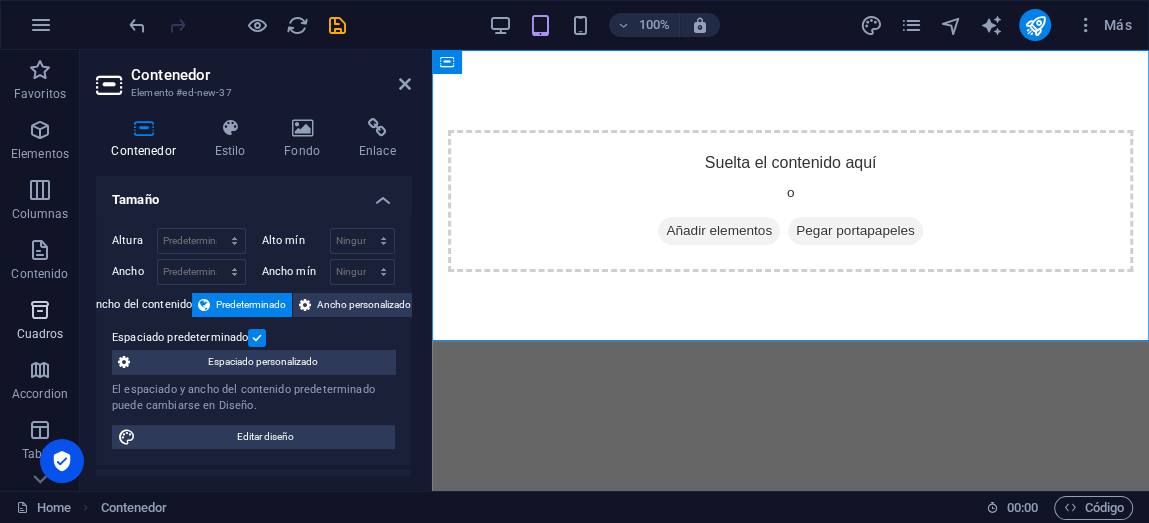 click on "Cuadros" at bounding box center [40, 322] 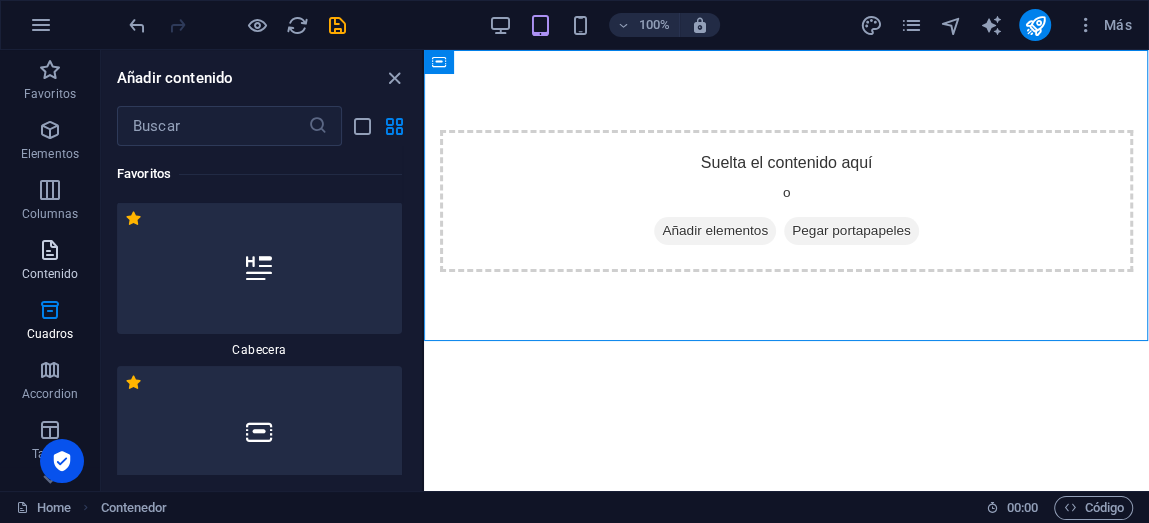 click on "Contenido" at bounding box center [50, 274] 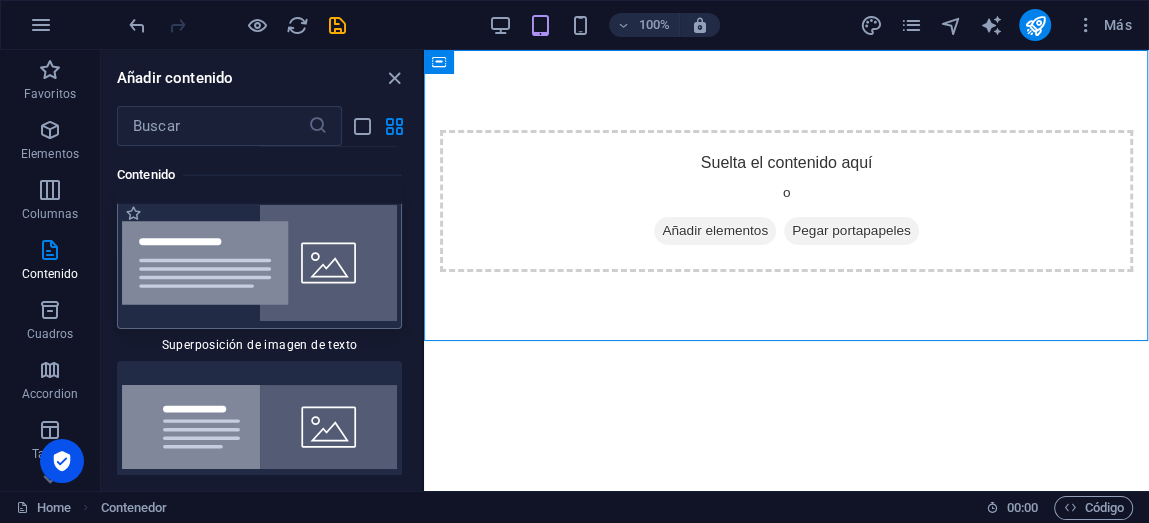 scroll, scrollTop: 7675, scrollLeft: 0, axis: vertical 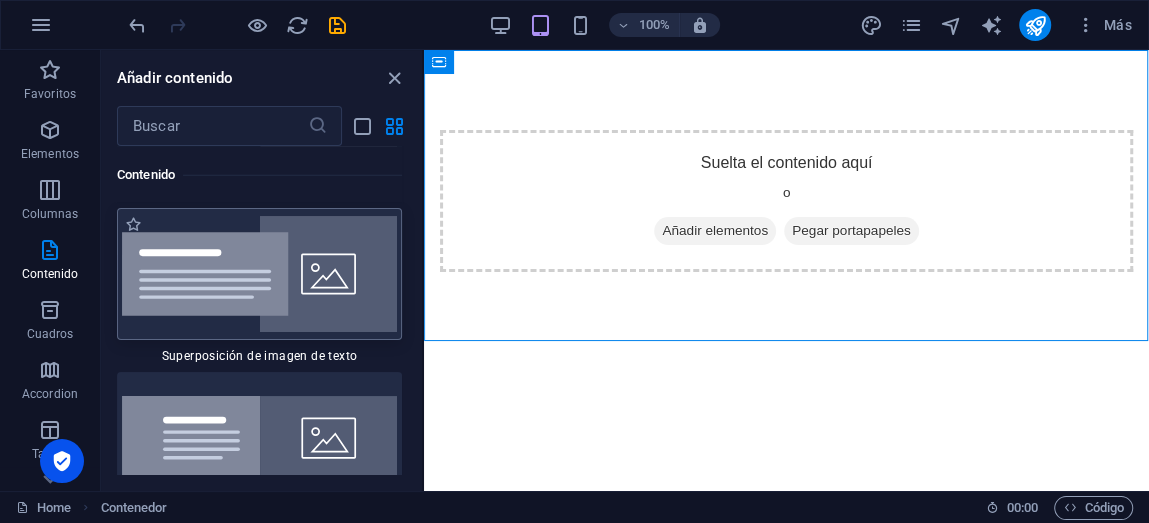 click at bounding box center (259, 274) 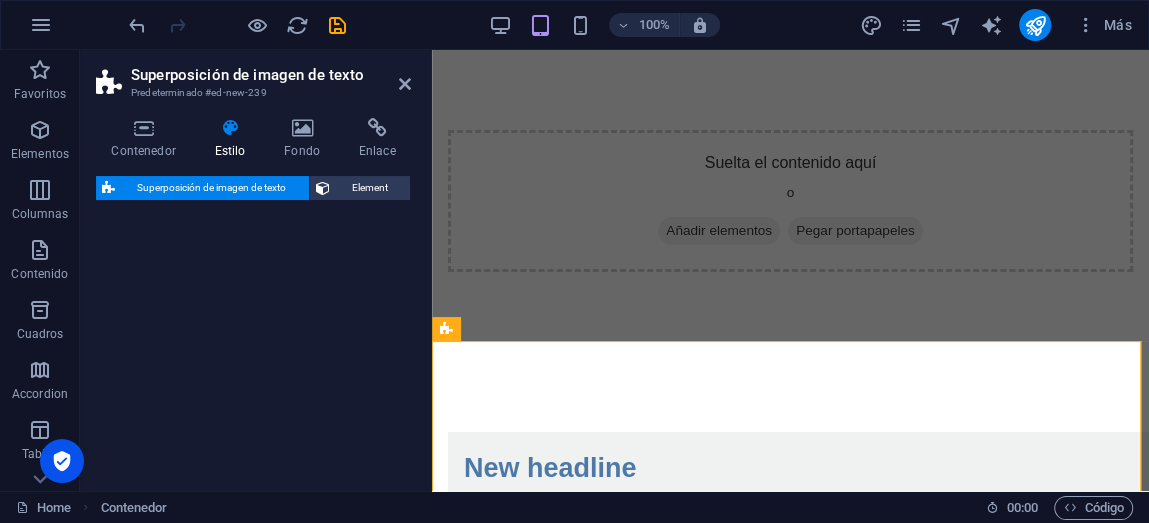 select on "rem" 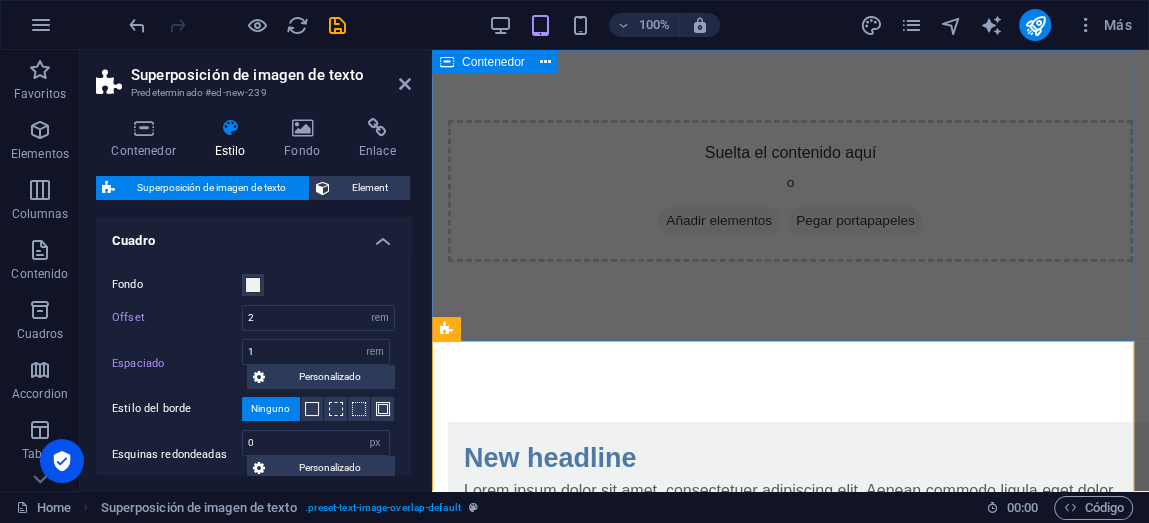 scroll, scrollTop: 0, scrollLeft: 0, axis: both 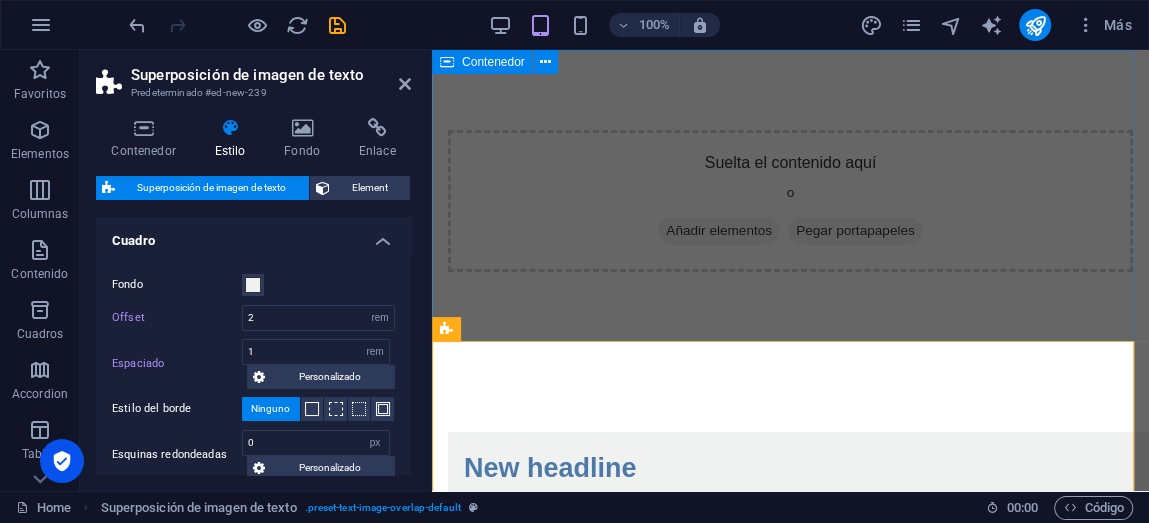 click on "Suelta el contenido aquí o  Añadir elementos  Pegar portapapeles" at bounding box center (790, 201) 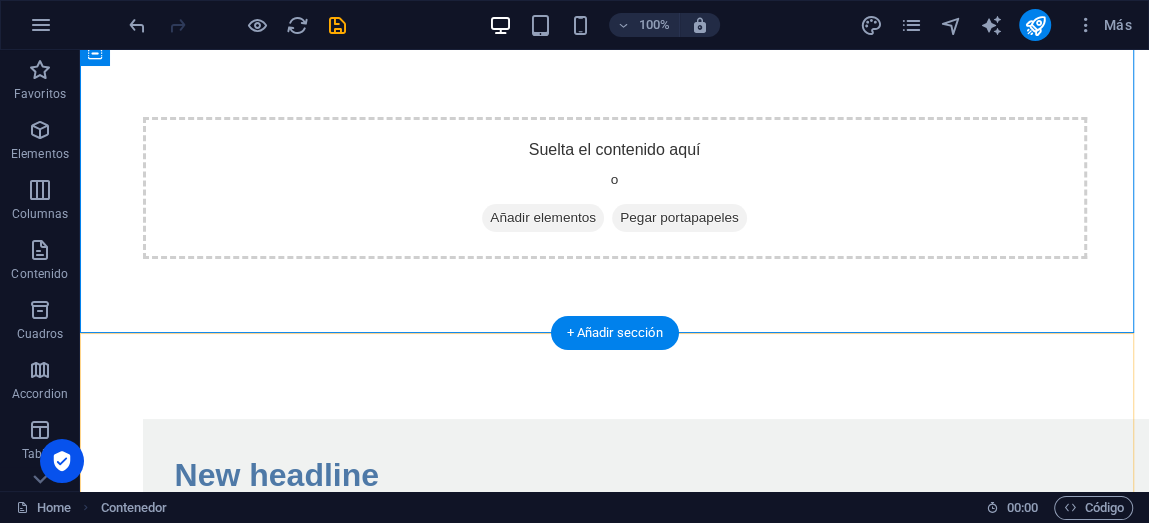 scroll, scrollTop: 0, scrollLeft: 0, axis: both 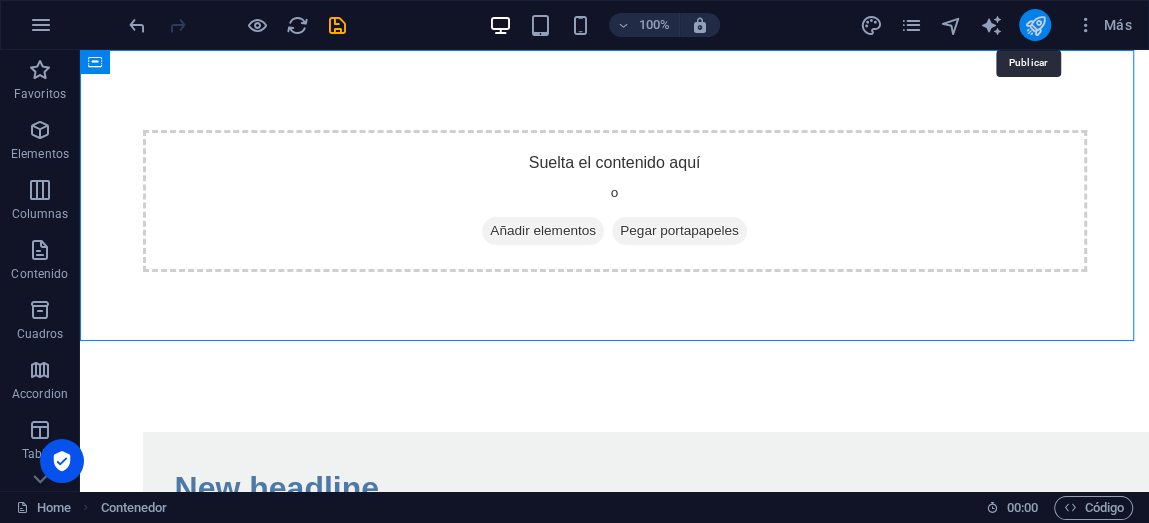 click at bounding box center [1035, 25] 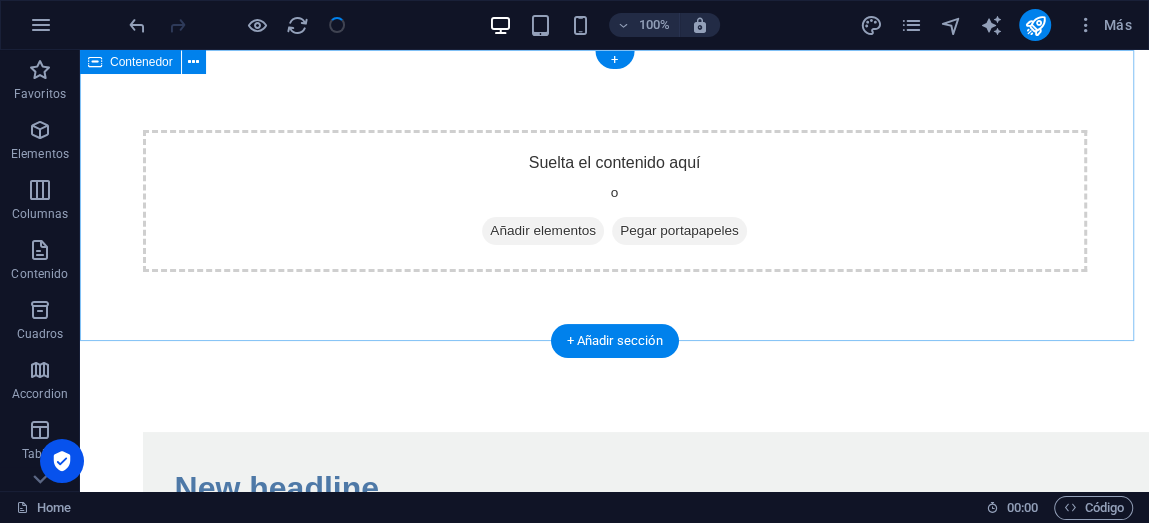 click on "Suelta el contenido aquí o  Añadir elementos  Pegar portapapeles" at bounding box center [615, 201] 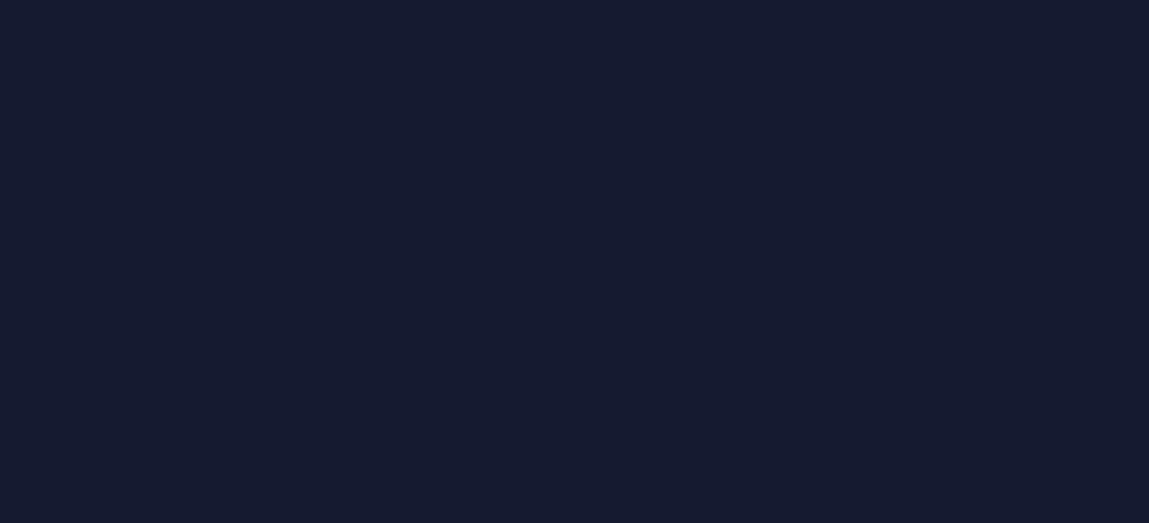 scroll, scrollTop: 0, scrollLeft: 0, axis: both 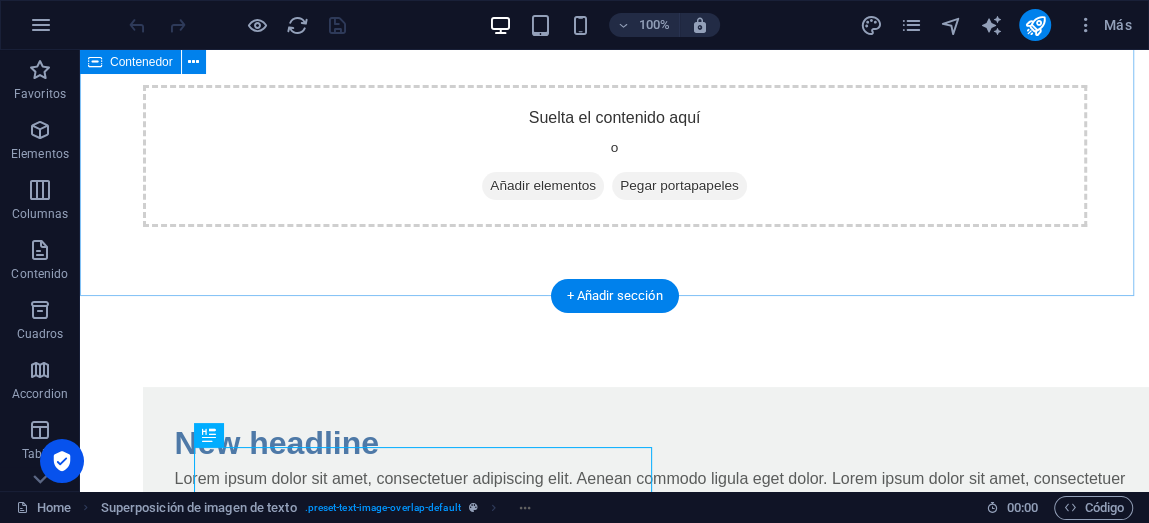 click on "Suelta el contenido aquí o  Añadir elementos  Pegar portapapeles" at bounding box center (615, 156) 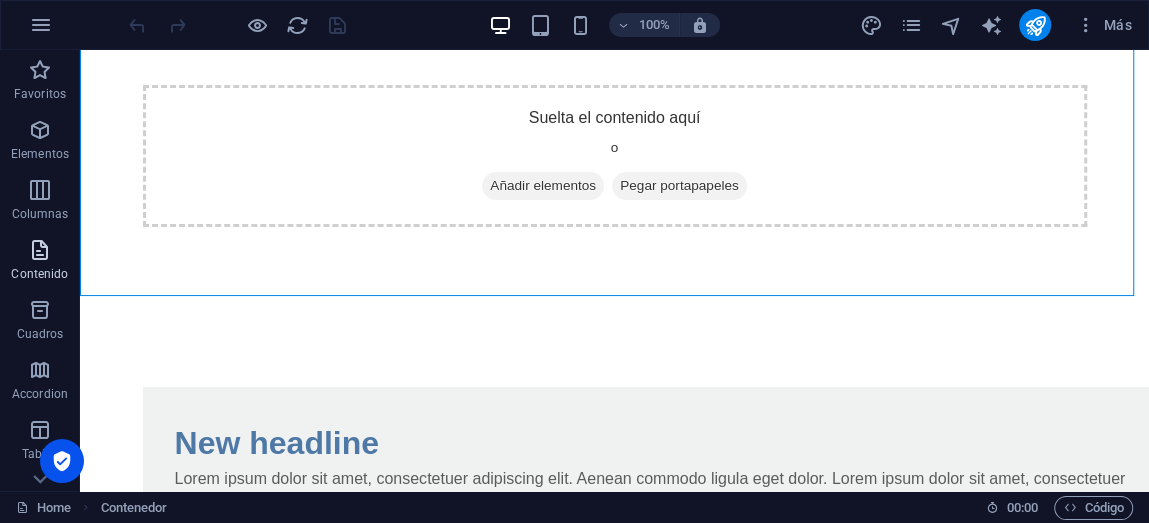 click at bounding box center [40, 250] 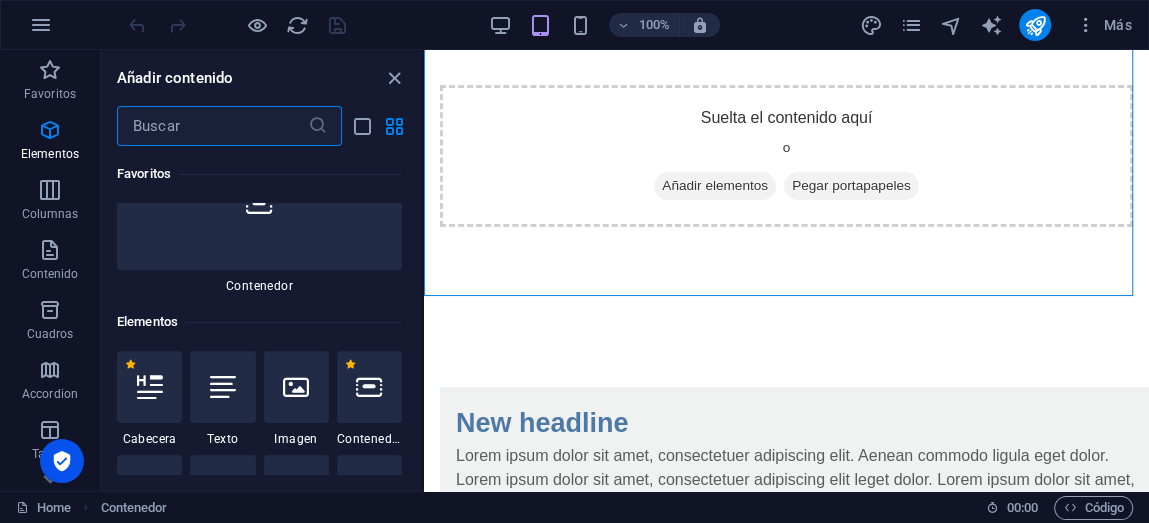 scroll, scrollTop: 166, scrollLeft: 0, axis: vertical 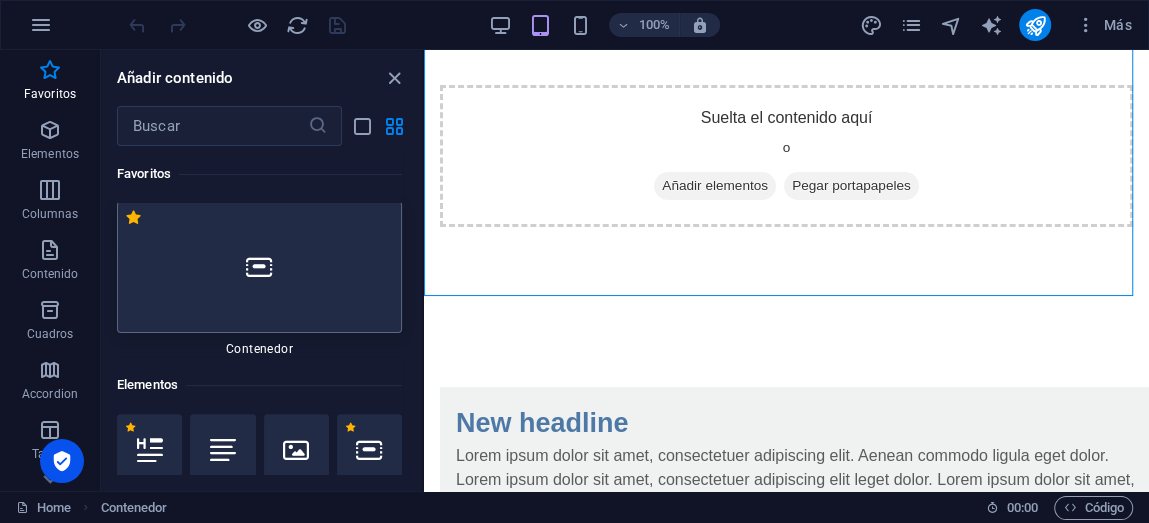 click at bounding box center (259, 267) 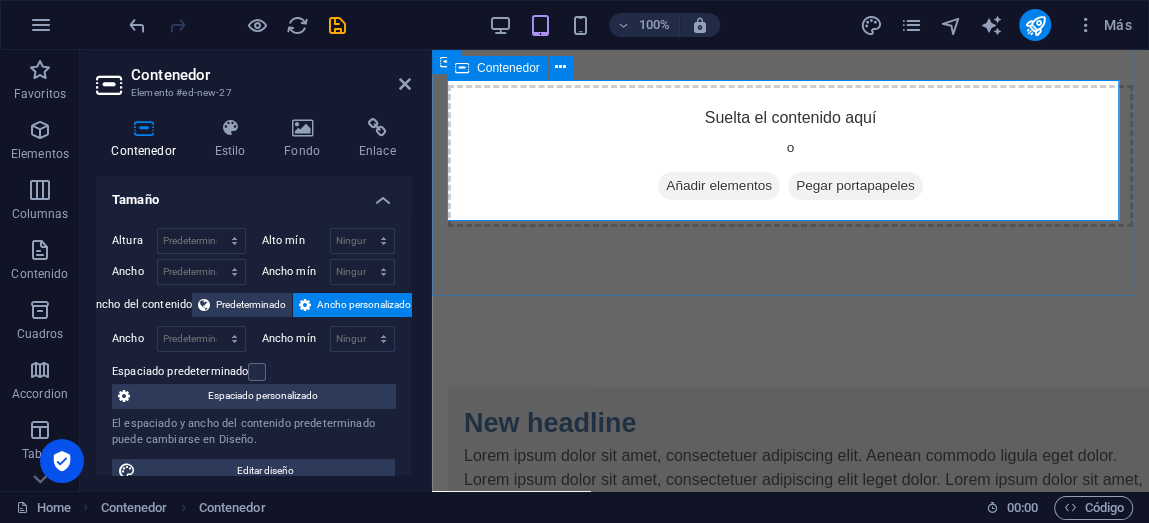 click on "Suelta el contenido aquí o  Añadir elementos  Pegar portapapeles" at bounding box center (790, 156) 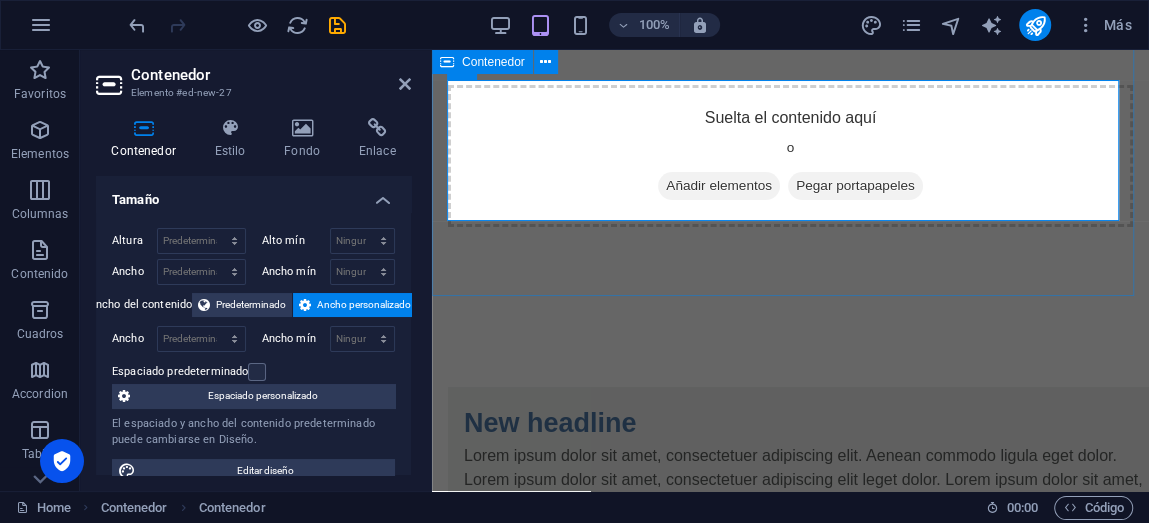 click on "Suelta el contenido aquí o  Añadir elementos  Pegar portapapeles" at bounding box center [790, 156] 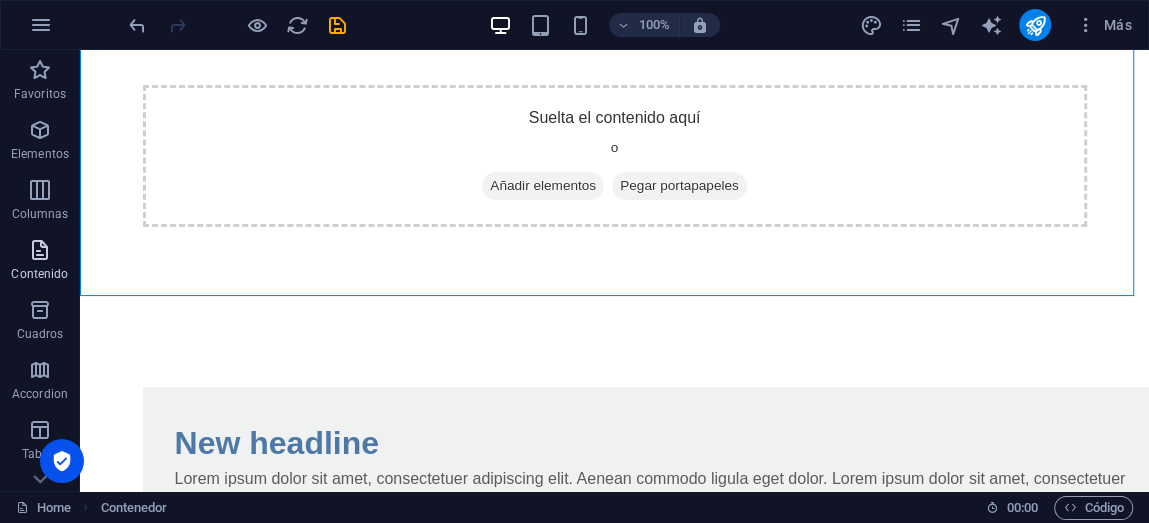 click at bounding box center (40, 250) 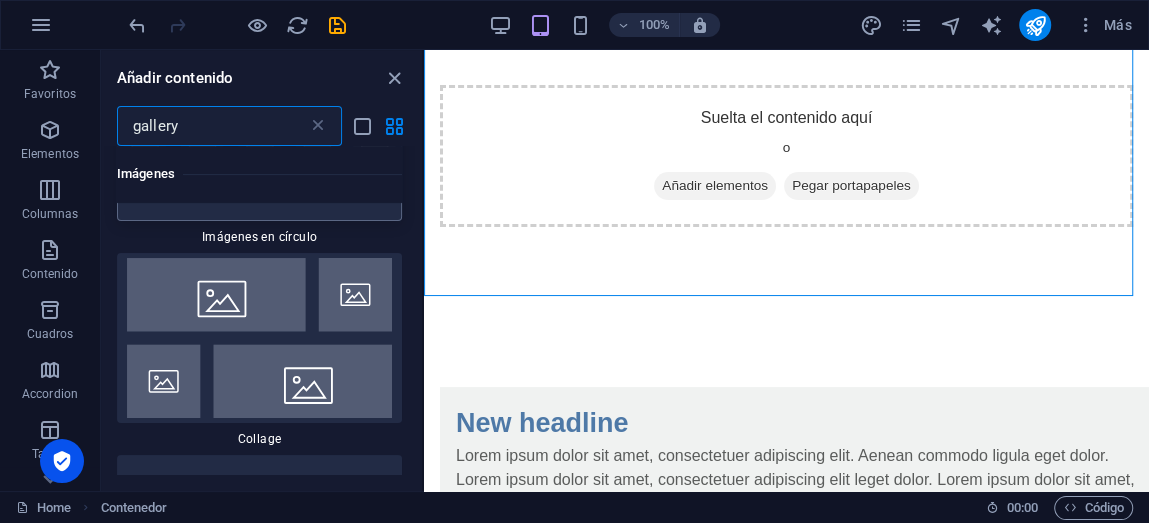 scroll, scrollTop: 266, scrollLeft: 0, axis: vertical 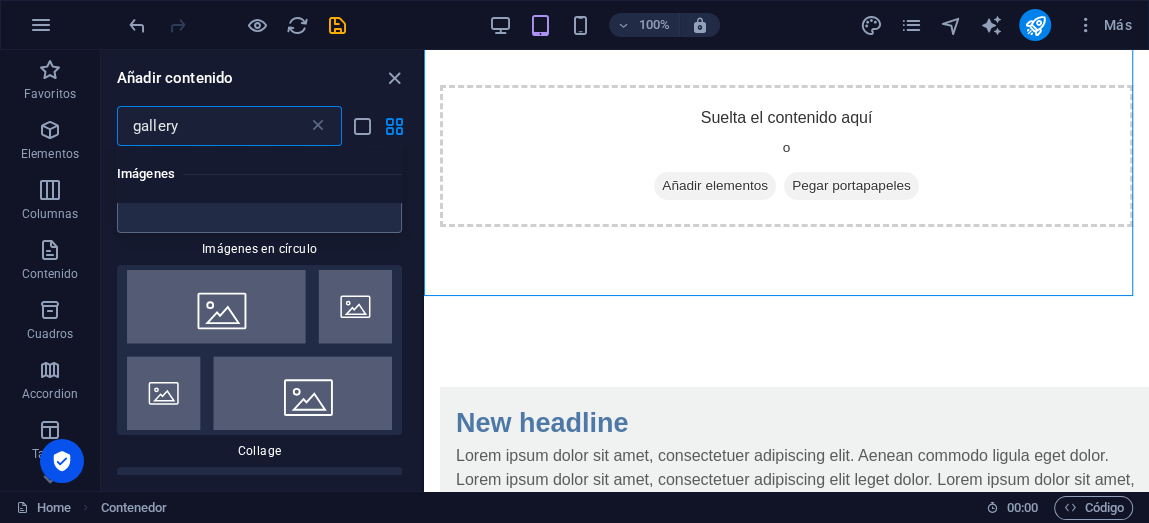 type on "gallery" 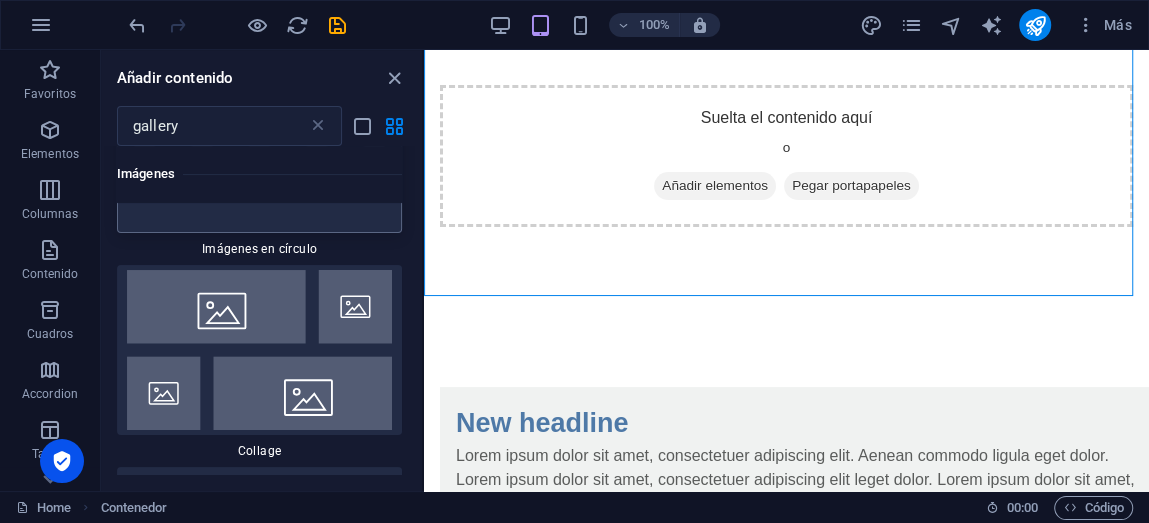 click at bounding box center [259, 350] 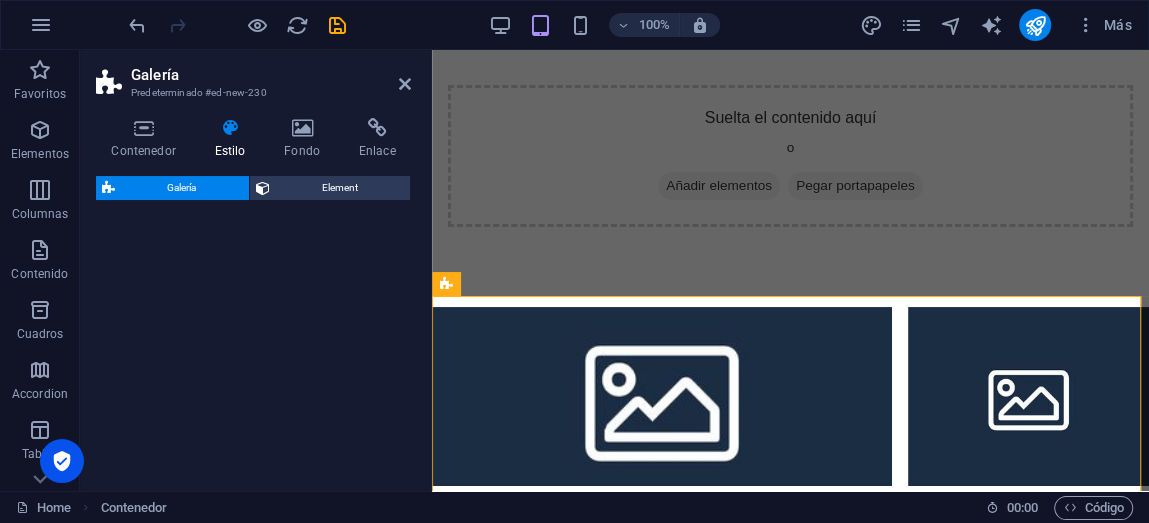 select on "rem" 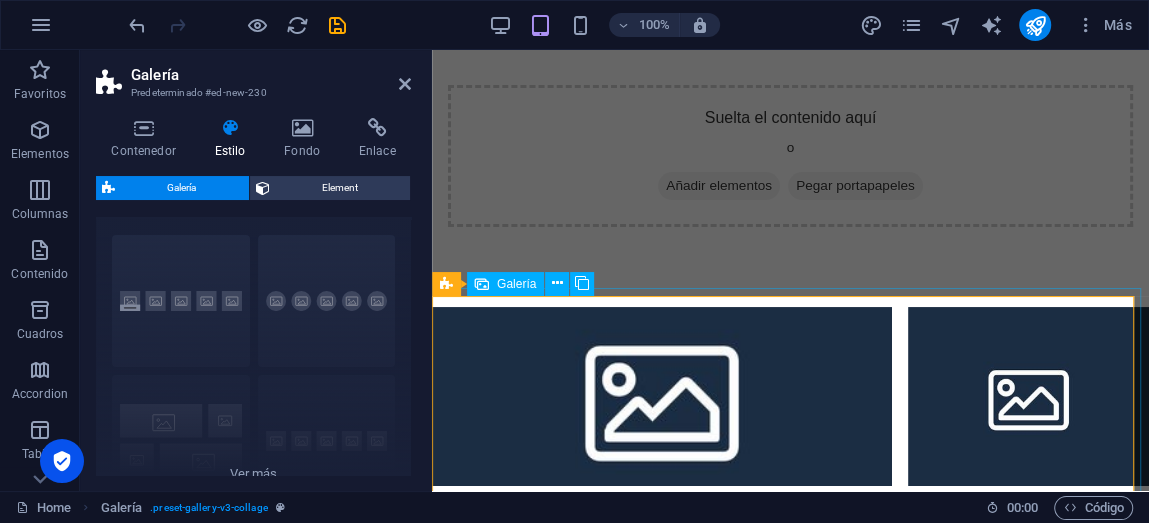 scroll, scrollTop: 66, scrollLeft: 0, axis: vertical 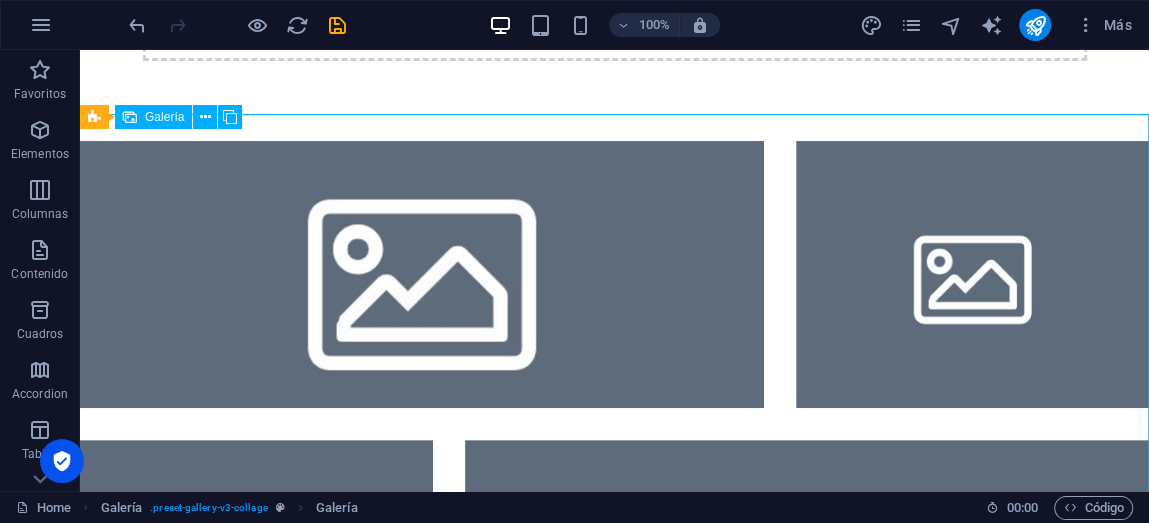 drag, startPoint x: 382, startPoint y: 278, endPoint x: 709, endPoint y: 157, distance: 348.66888 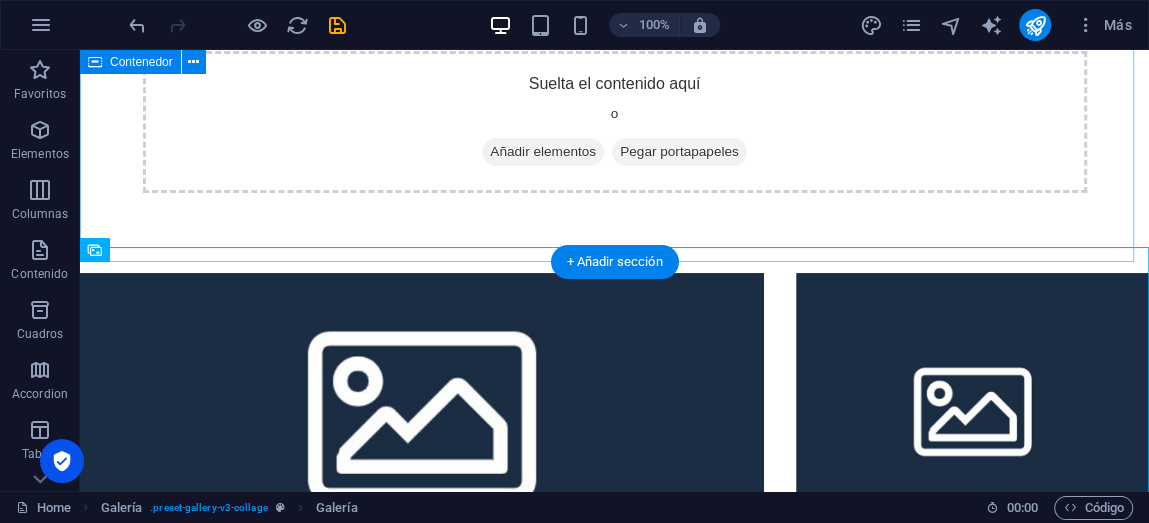 scroll, scrollTop: 78, scrollLeft: 0, axis: vertical 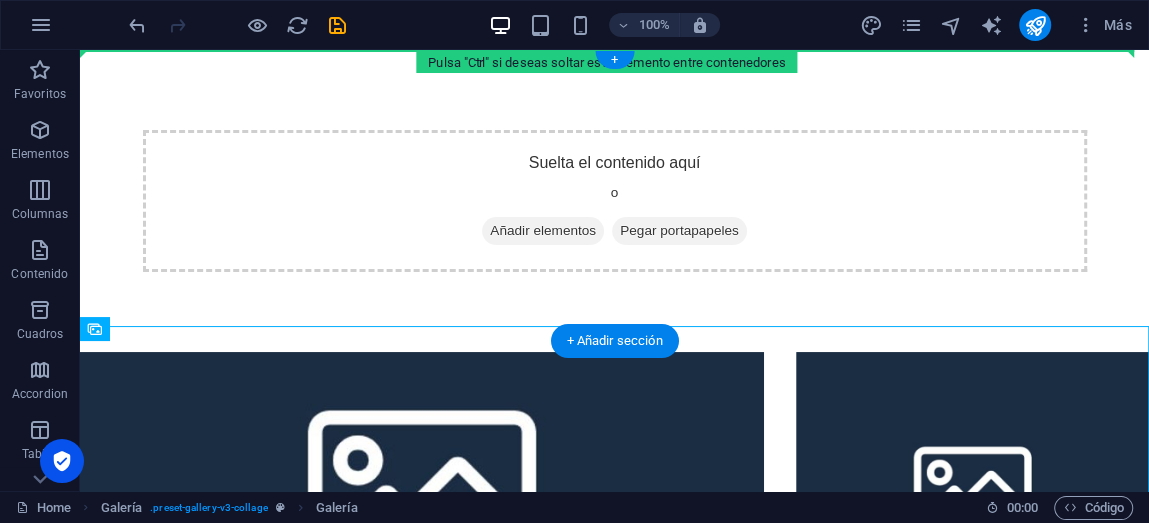 drag, startPoint x: 242, startPoint y: 299, endPoint x: 377, endPoint y: 88, distance: 250.49152 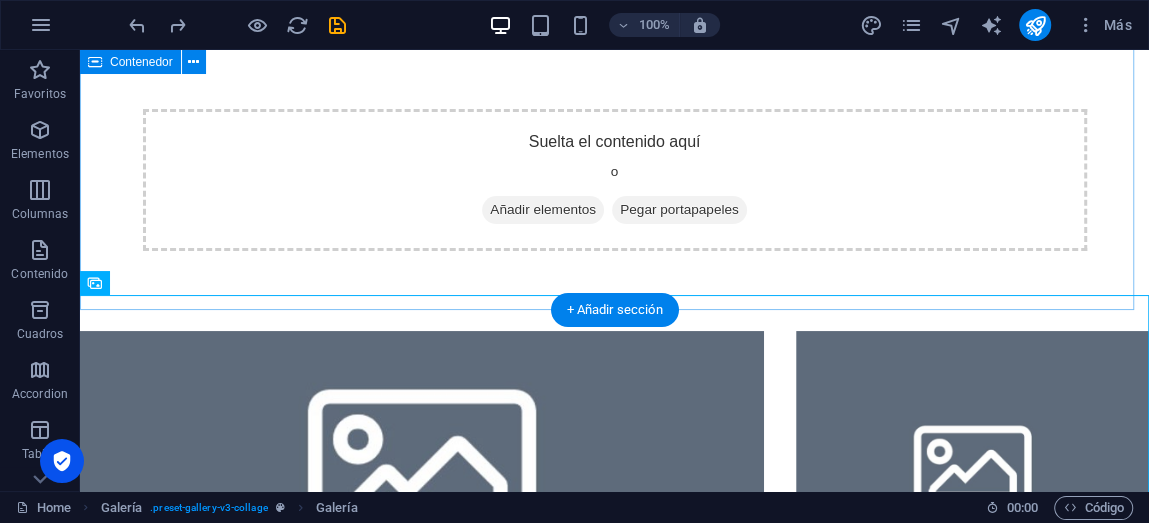 scroll, scrollTop: 33, scrollLeft: 0, axis: vertical 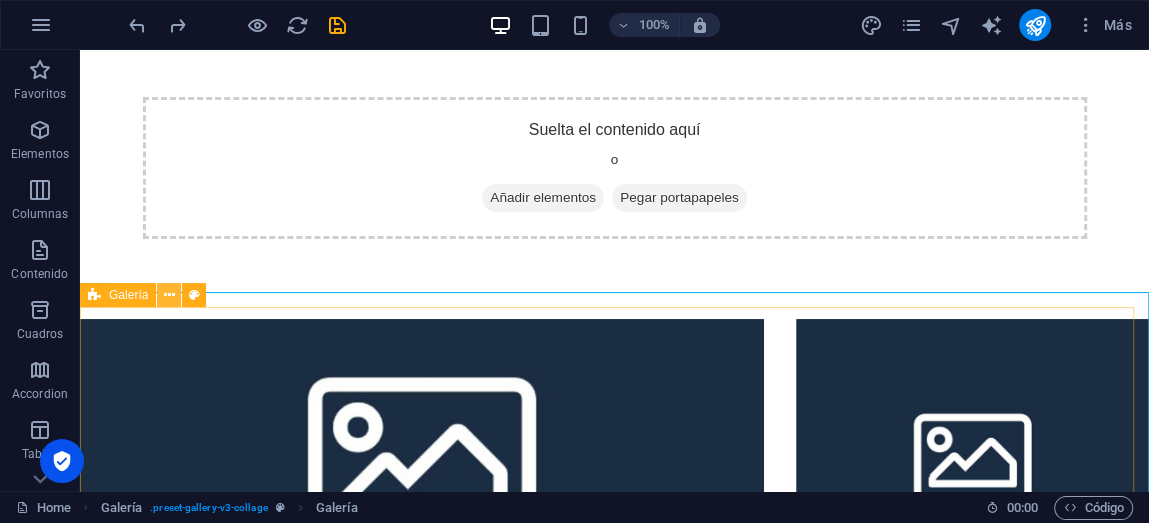 click at bounding box center [169, 295] 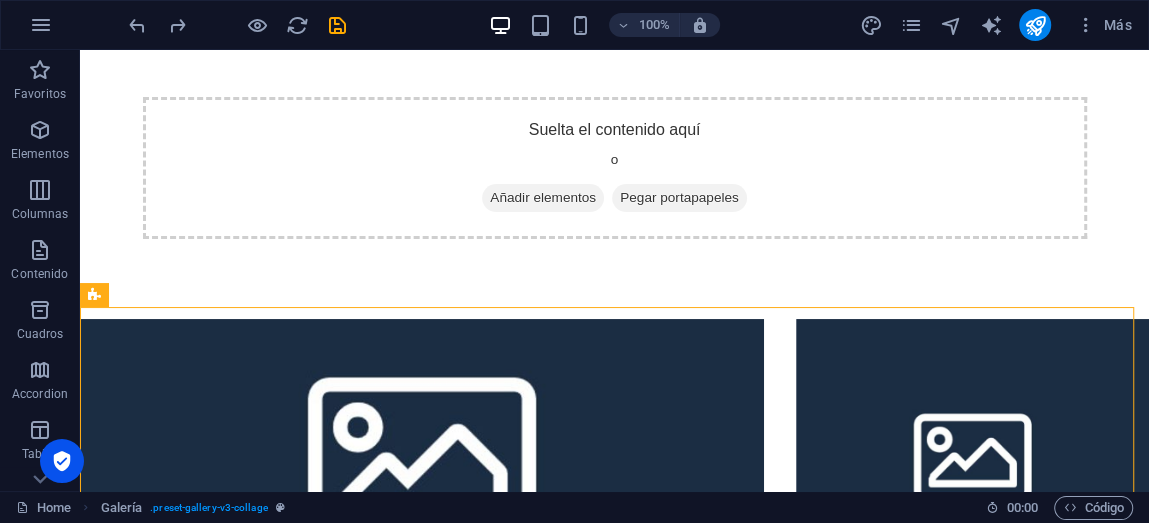 drag, startPoint x: 224, startPoint y: 343, endPoint x: 108, endPoint y: 251, distance: 148.05405 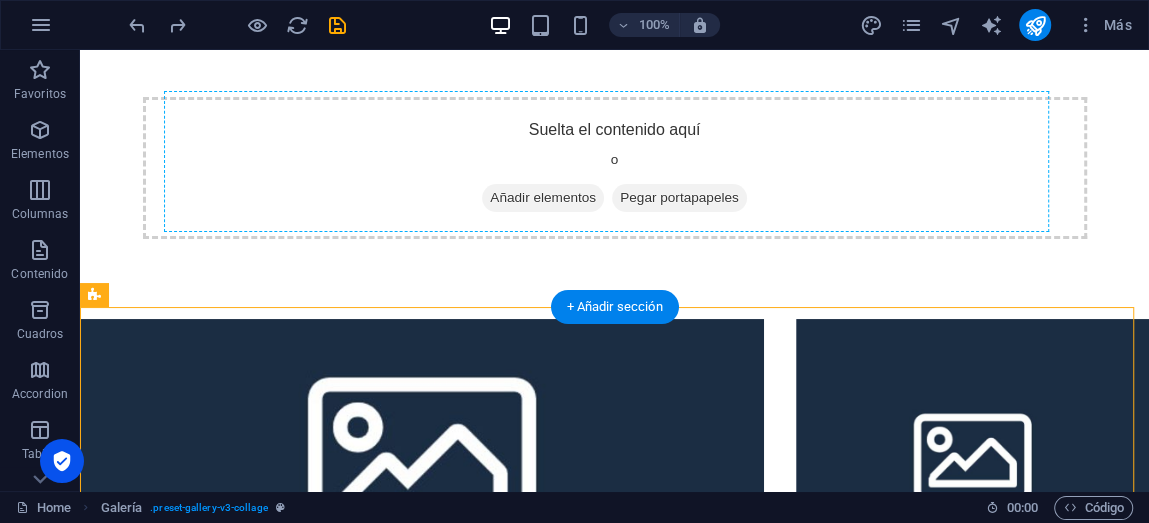 drag, startPoint x: 179, startPoint y: 344, endPoint x: 168, endPoint y: 157, distance: 187.32326 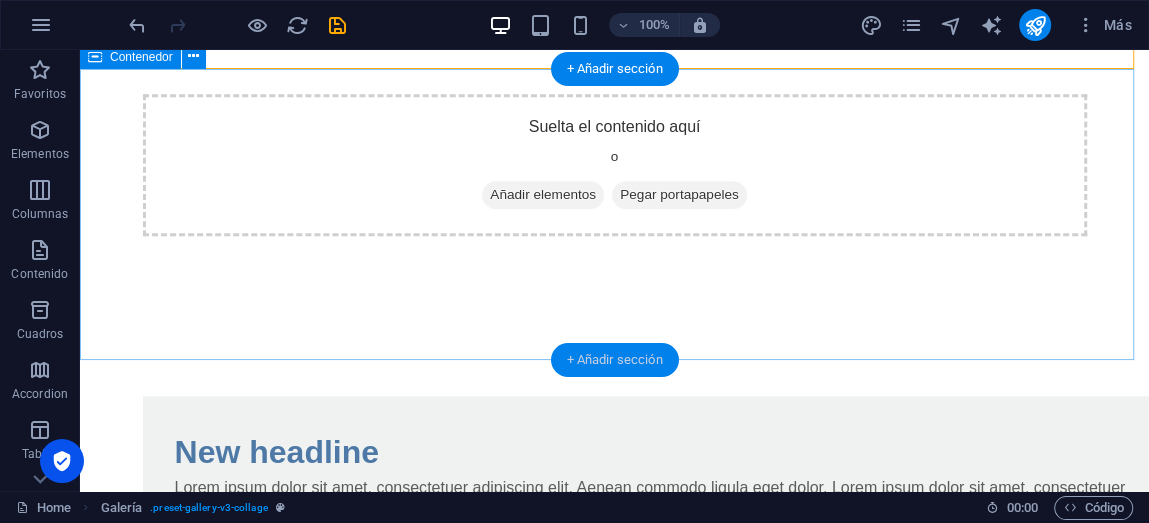 scroll, scrollTop: 910, scrollLeft: 0, axis: vertical 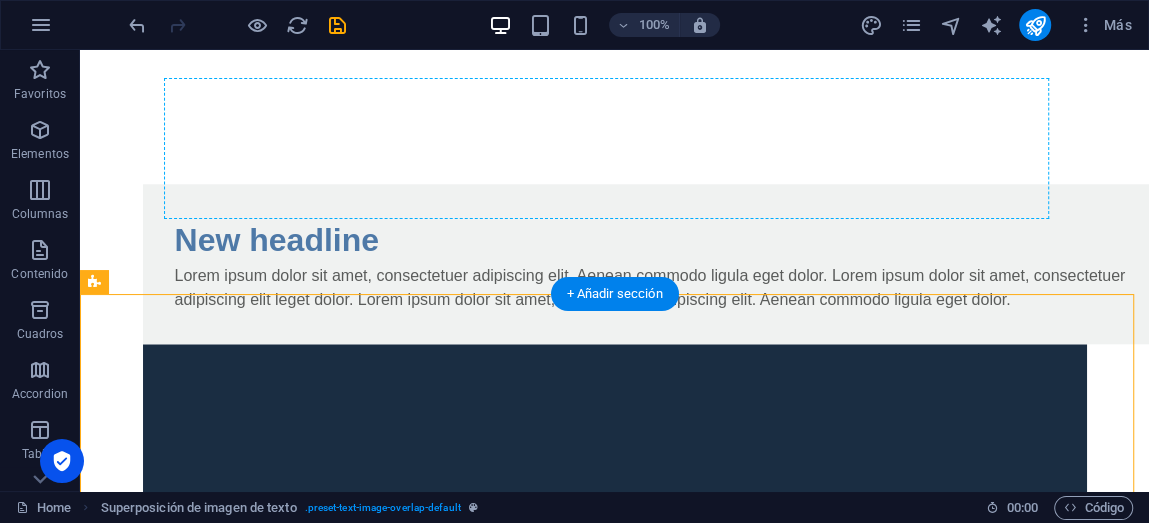 drag, startPoint x: 710, startPoint y: 399, endPoint x: 605, endPoint y: 112, distance: 305.6043 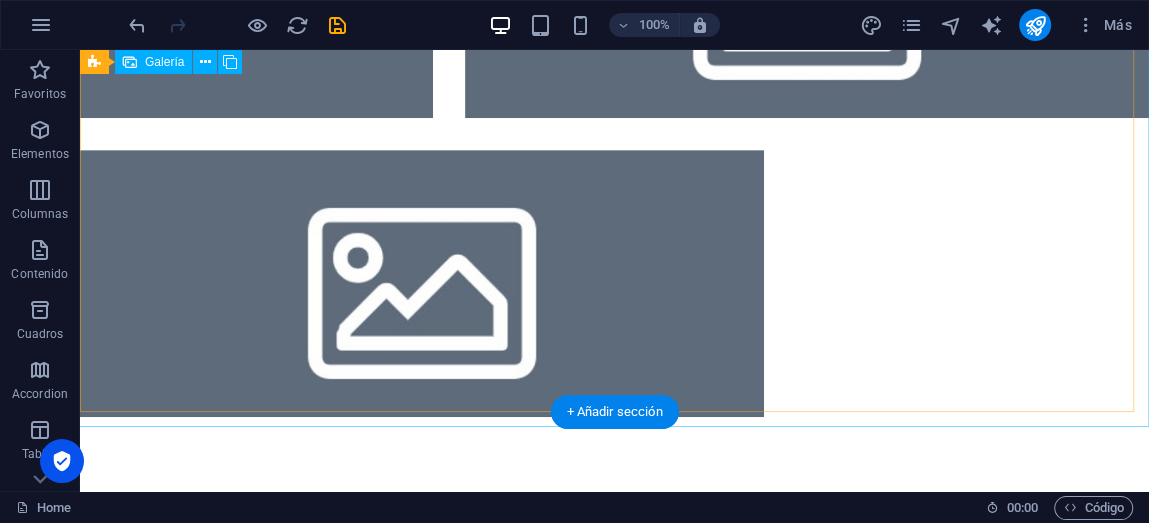 scroll, scrollTop: 566, scrollLeft: 0, axis: vertical 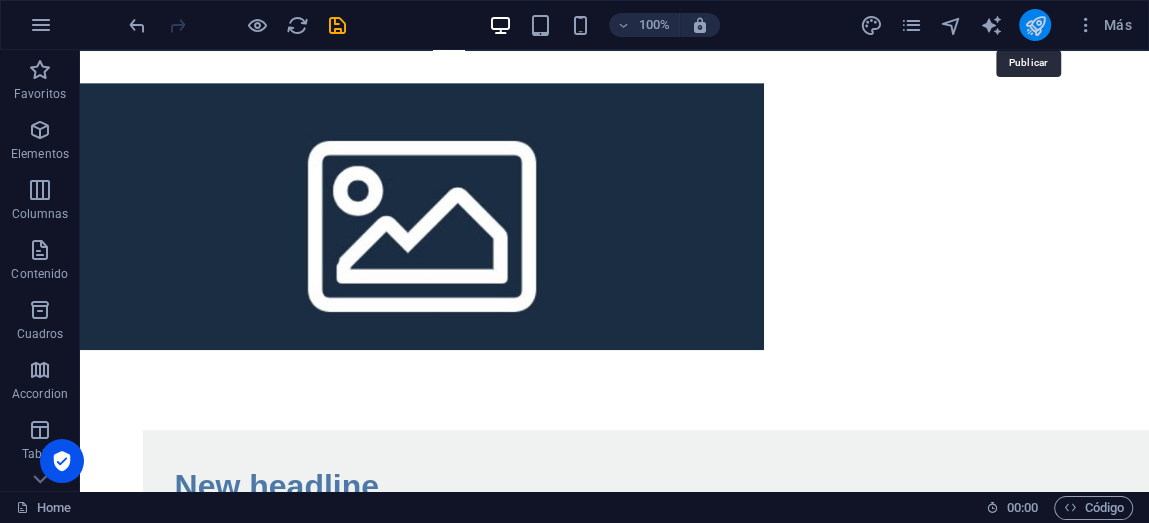 click at bounding box center [1035, 25] 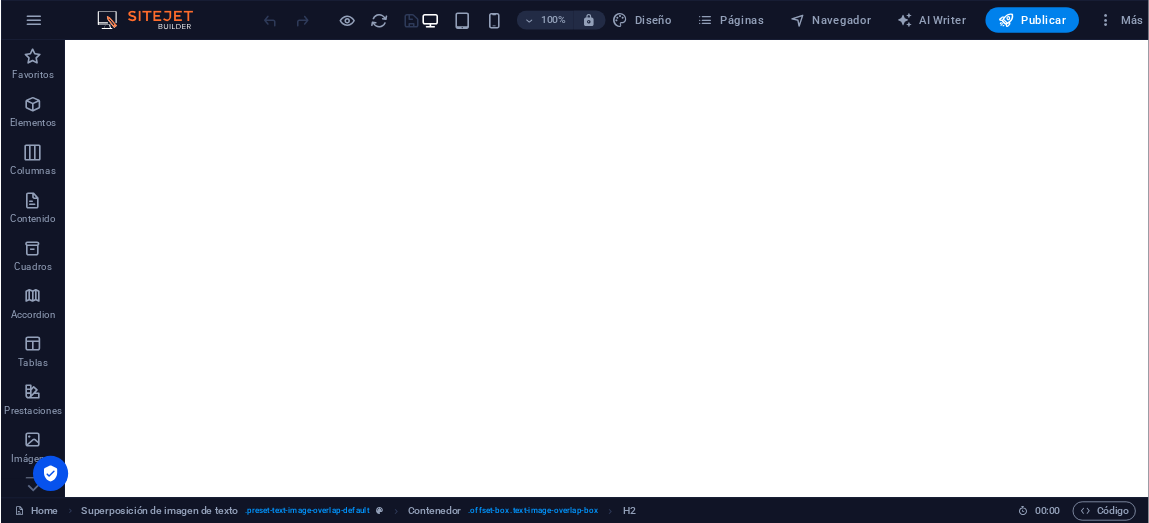 scroll, scrollTop: 0, scrollLeft: 0, axis: both 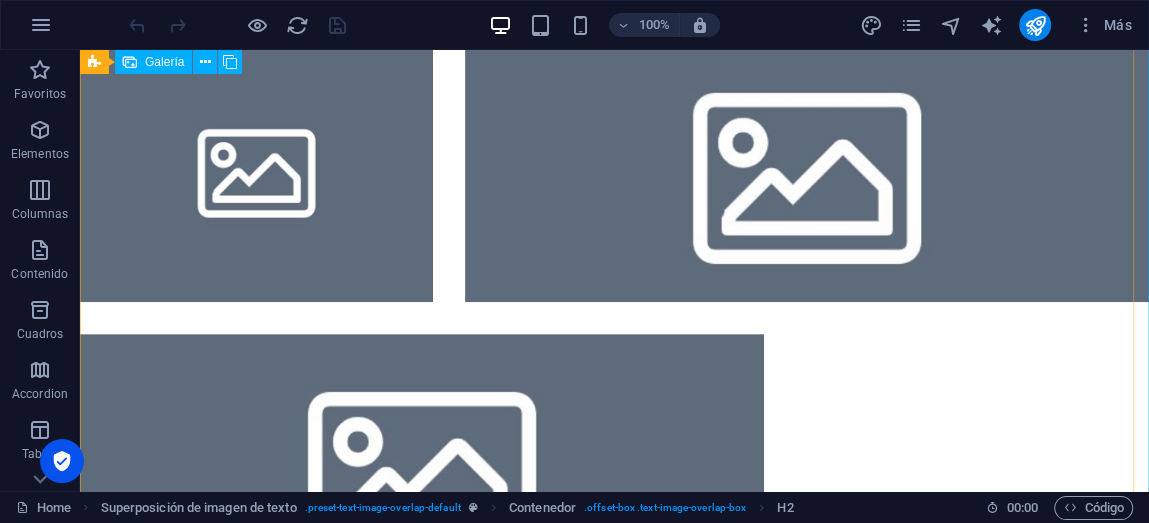 click at bounding box center [807, 167] 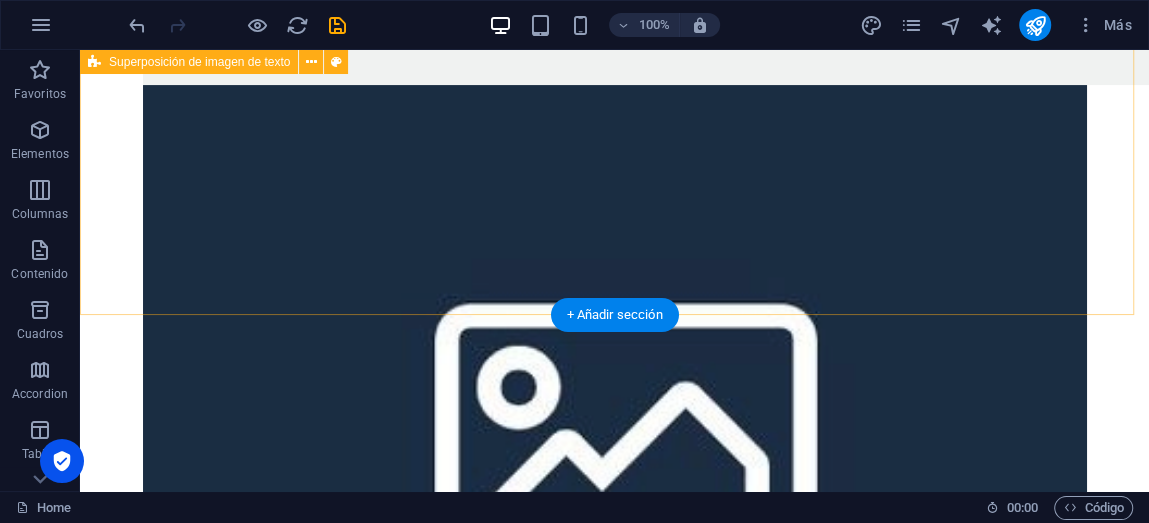 click on "New headline Lorem ipsum dolor sit amet, consectetuer adipiscing elit. Aenean commodo ligula eget dolor. Lorem ipsum dolor sit amet, consectetuer adipiscing elit leget dolor. Lorem ipsum dolor sit amet, consectetuer adipiscing elit. Aenean commodo ligula eget dolor." at bounding box center (614, 346) 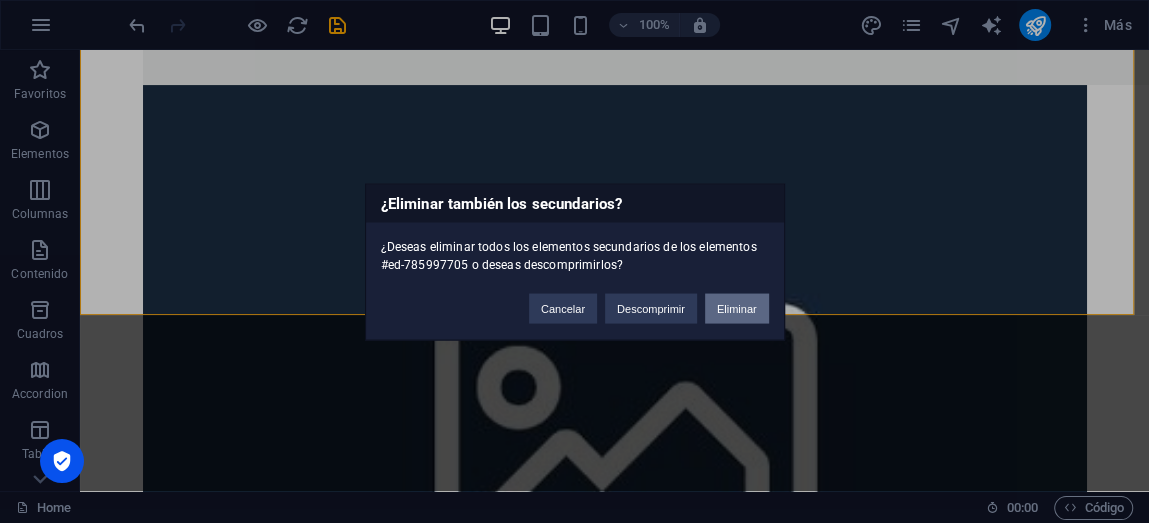 type 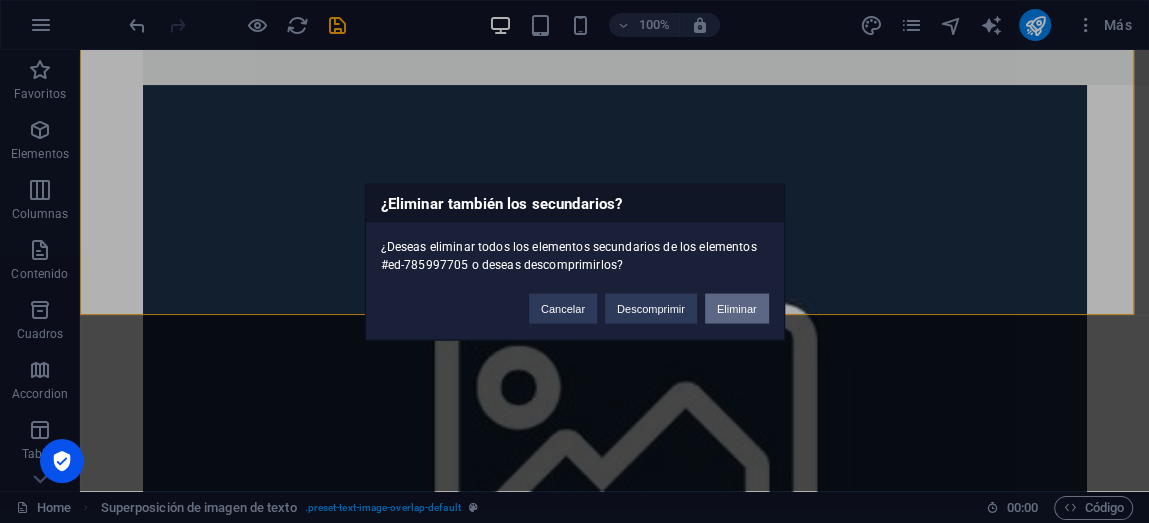 click on "Eliminar" at bounding box center (737, 308) 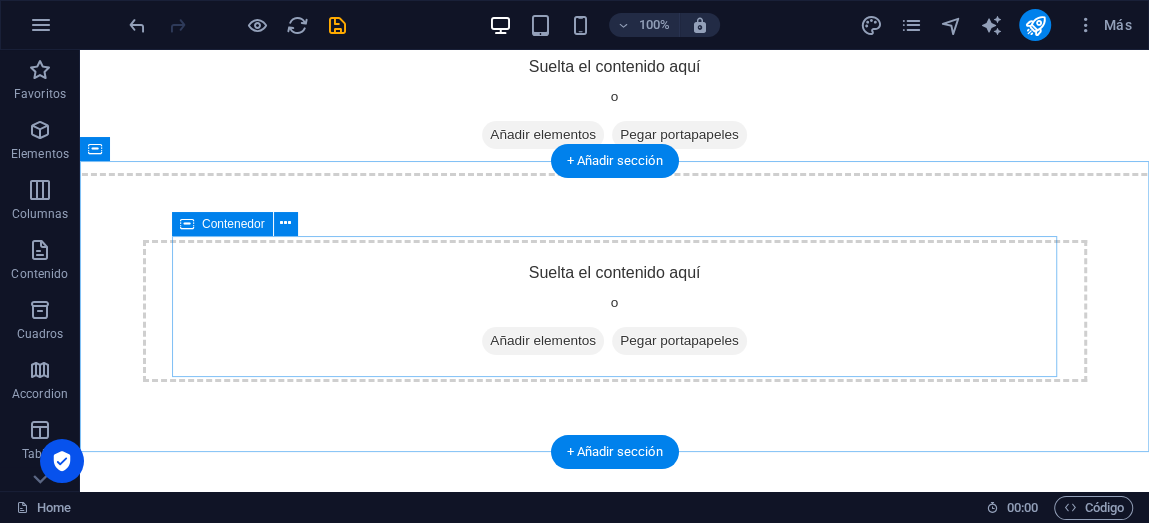 click on "Suelta el contenido aquí o  Añadir elementos  Pegar portapapeles" at bounding box center [615, 311] 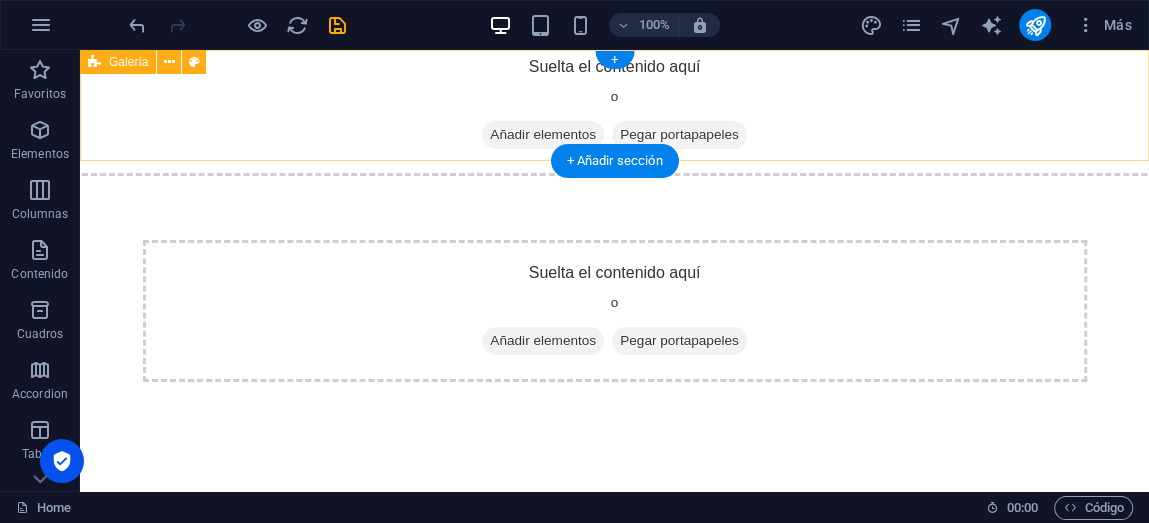 click on "Suelta el contenido aquí o  Añadir elementos  Pegar portapapeles" at bounding box center (614, 105) 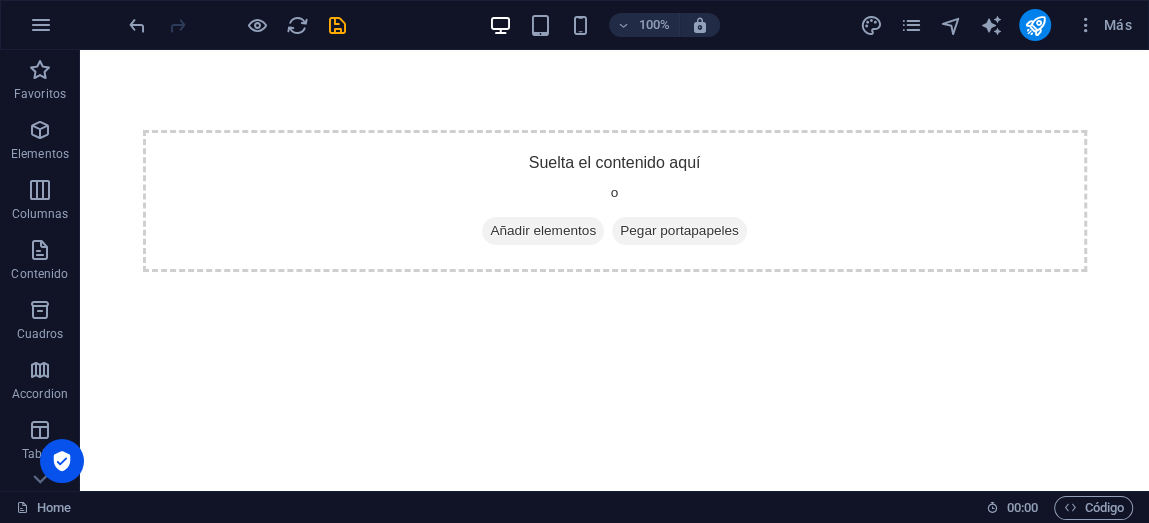 drag, startPoint x: 781, startPoint y: 384, endPoint x: 775, endPoint y: 368, distance: 17.088007 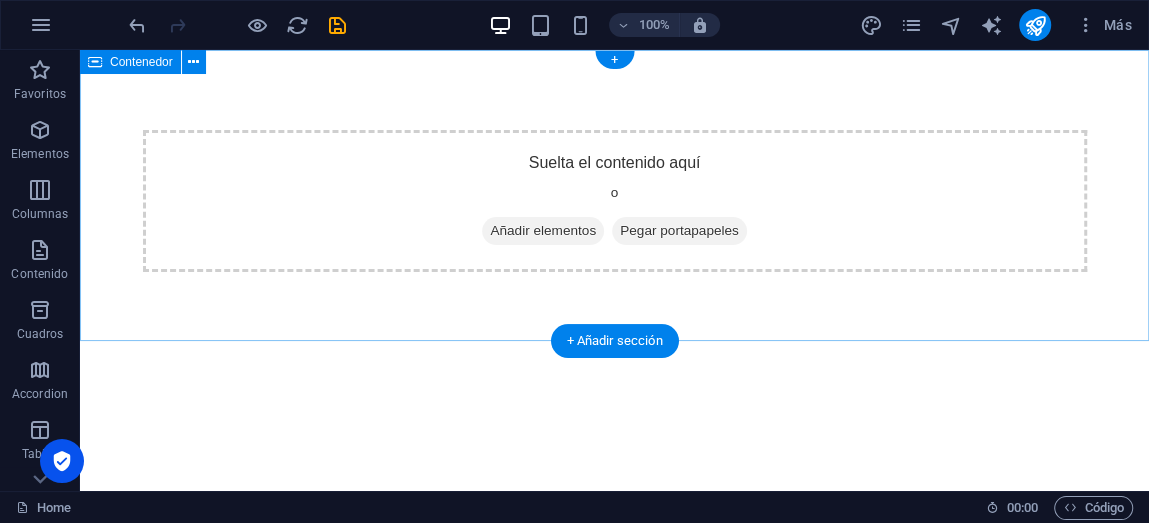 click on "Suelta el contenido aquí o  Añadir elementos  Pegar portapapeles" at bounding box center [615, 201] 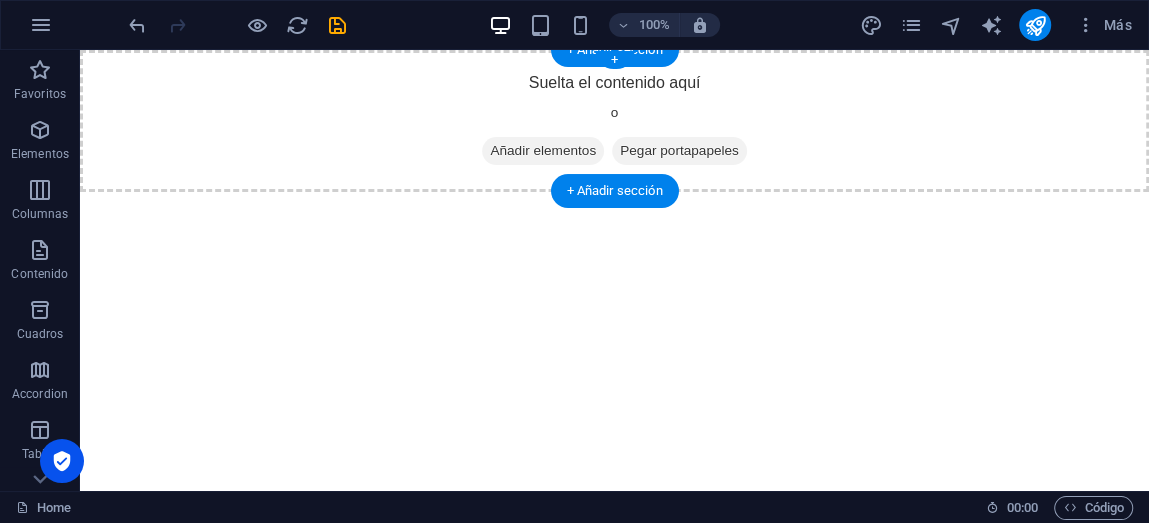 click on "Suelta el contenido aquí o  Añadir elementos  Pegar portapapeles" at bounding box center (614, 121) 